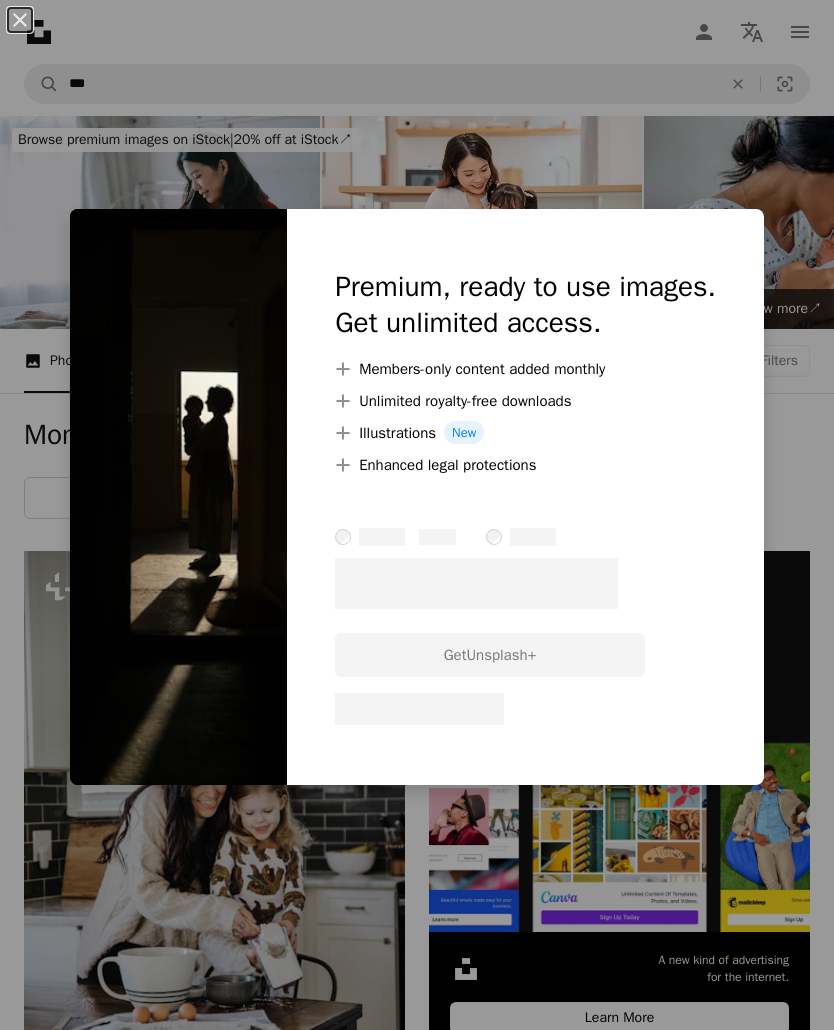 scroll, scrollTop: 11247, scrollLeft: 0, axis: vertical 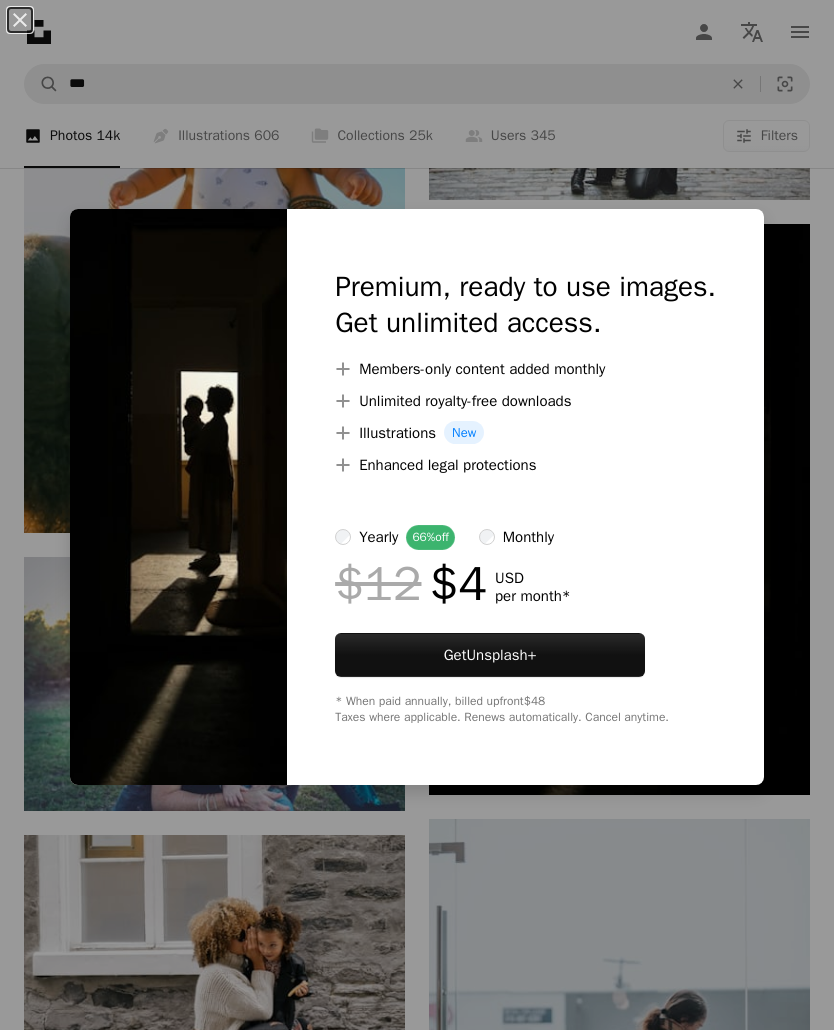click on "An X shape Premium, ready to use images. Get unlimited access. A plus sign Members-only content added monthly A plus sign Unlimited royalty-free downloads A plus sign Illustrations  New A plus sign Enhanced legal protections yearly 66%  off monthly $12   $4 USD per month * Get  Unsplash+ * When paid annually, billed upfront  $48 Taxes where applicable. Renews automatically. Cancel anytime." at bounding box center [417, 515] 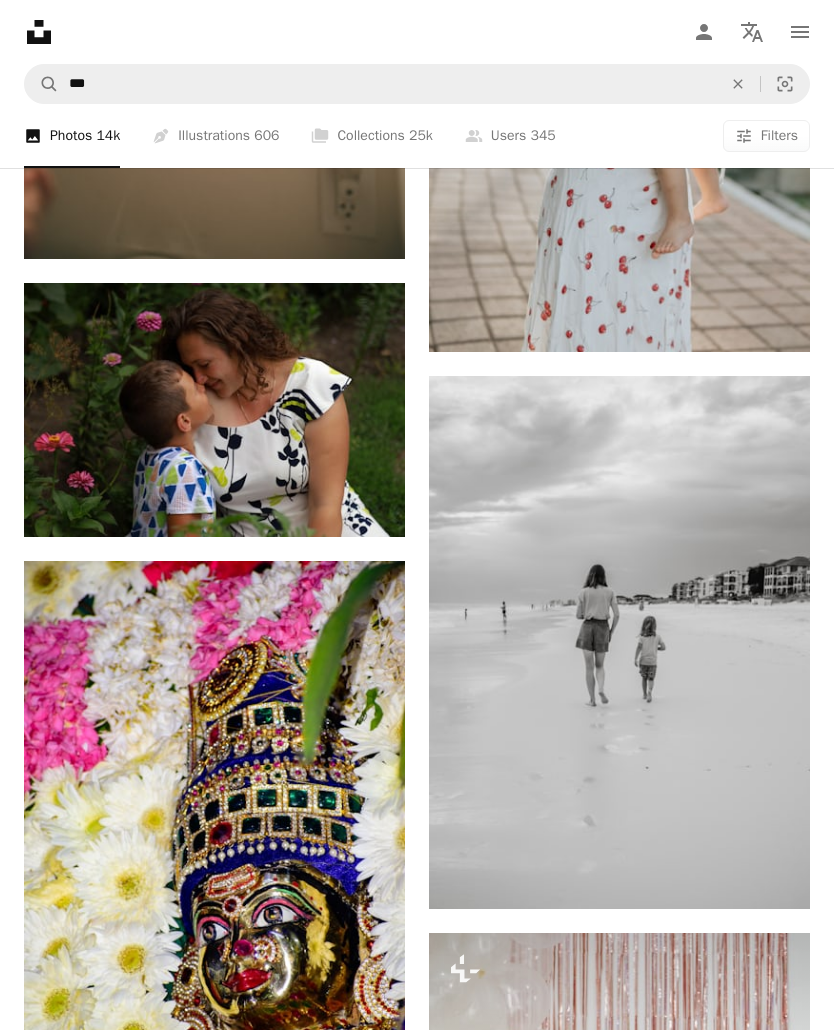 scroll, scrollTop: 53690, scrollLeft: 0, axis: vertical 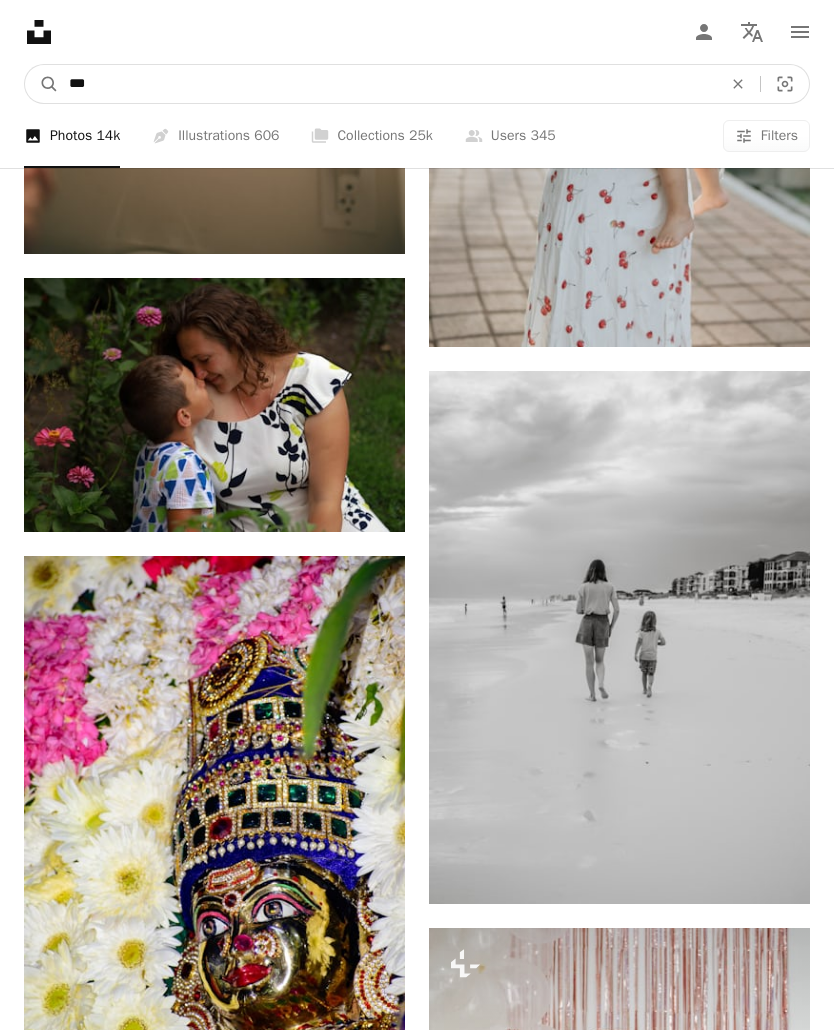 click on "***" at bounding box center [387, 84] 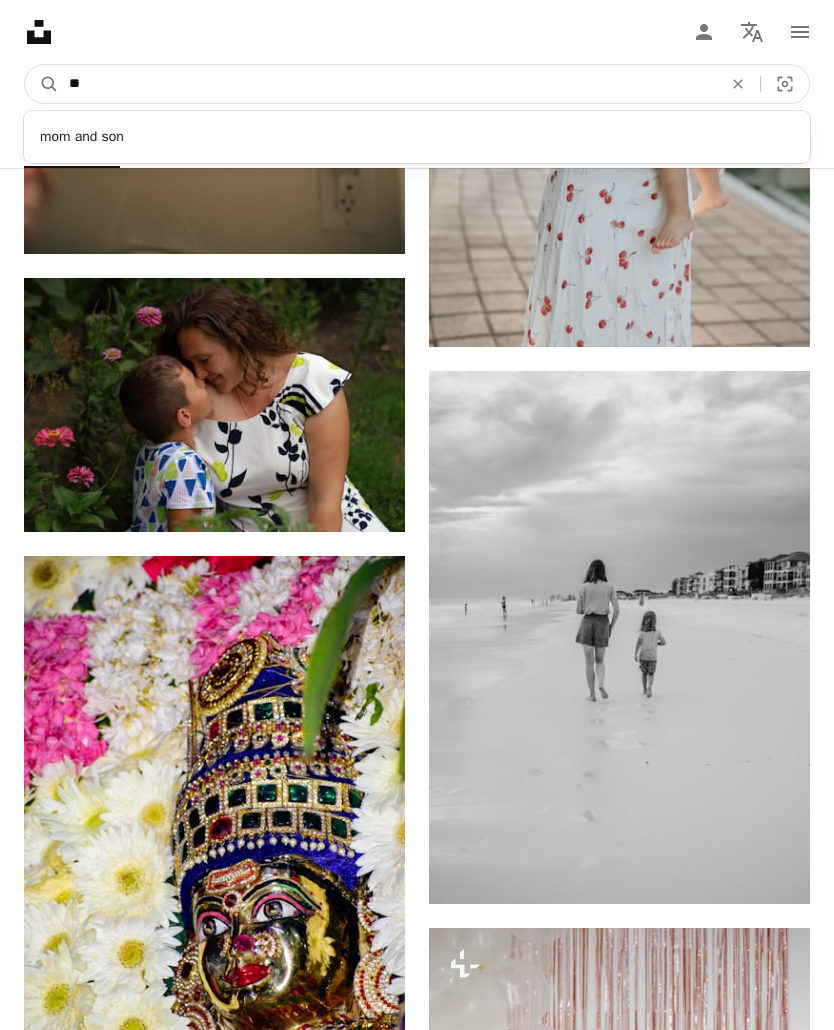type on "*" 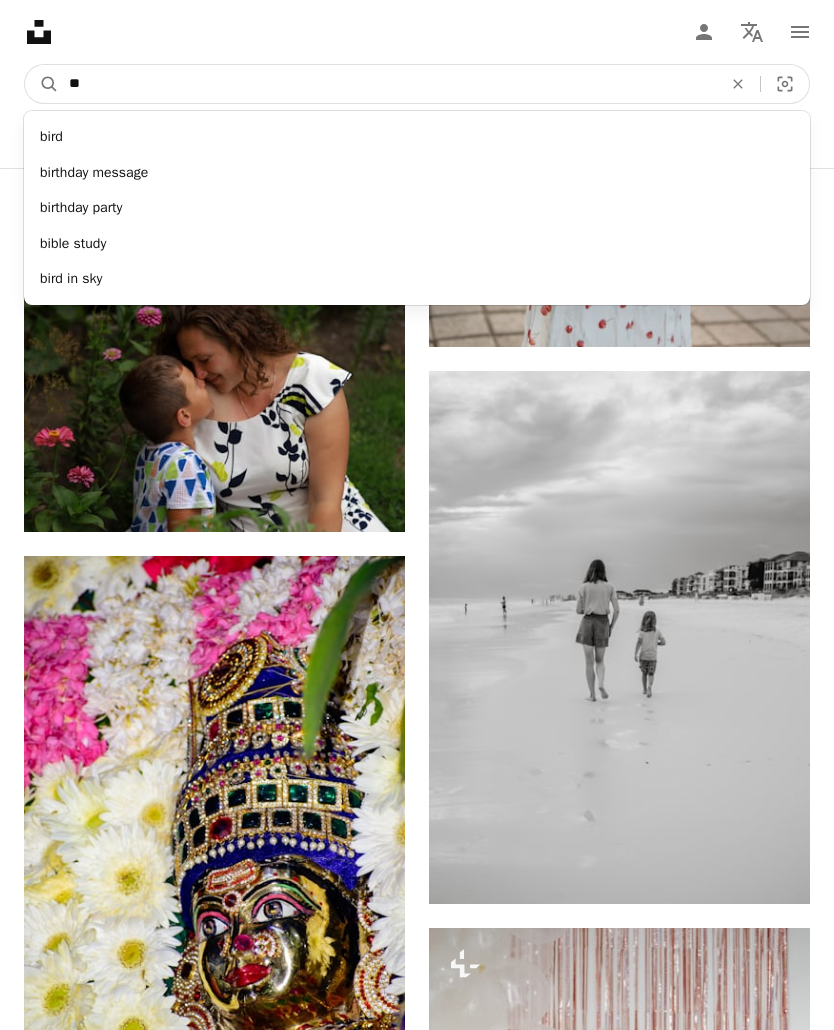 type on "*" 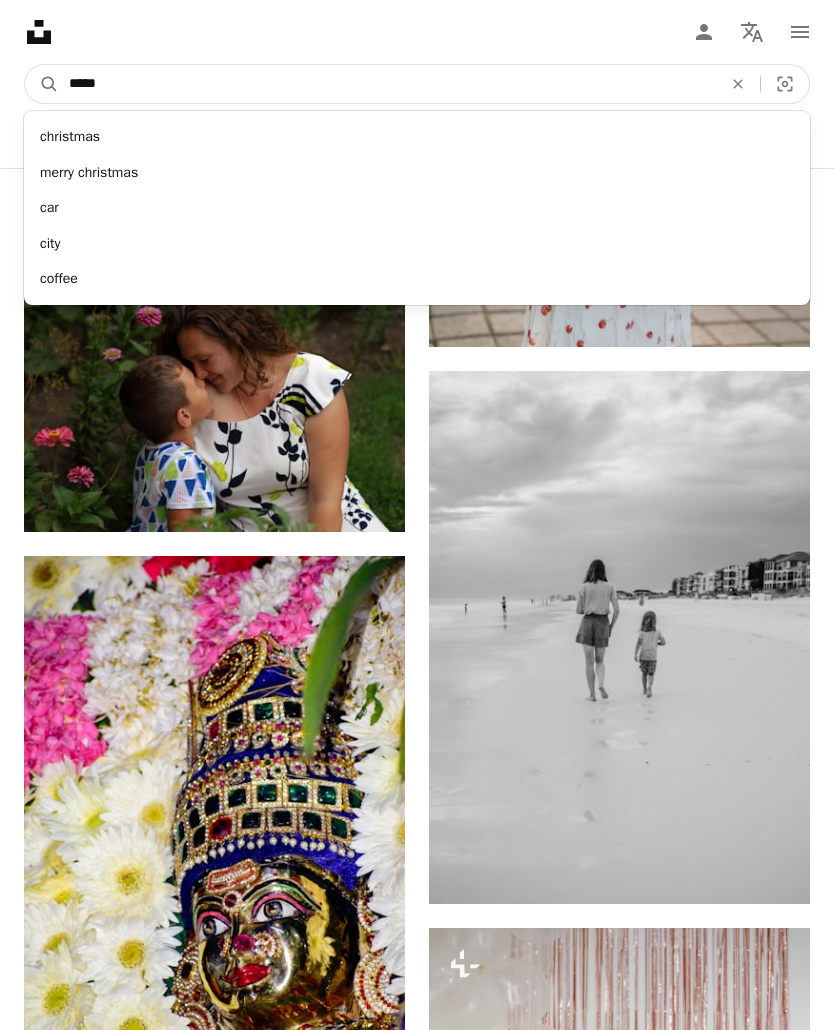 type on "****" 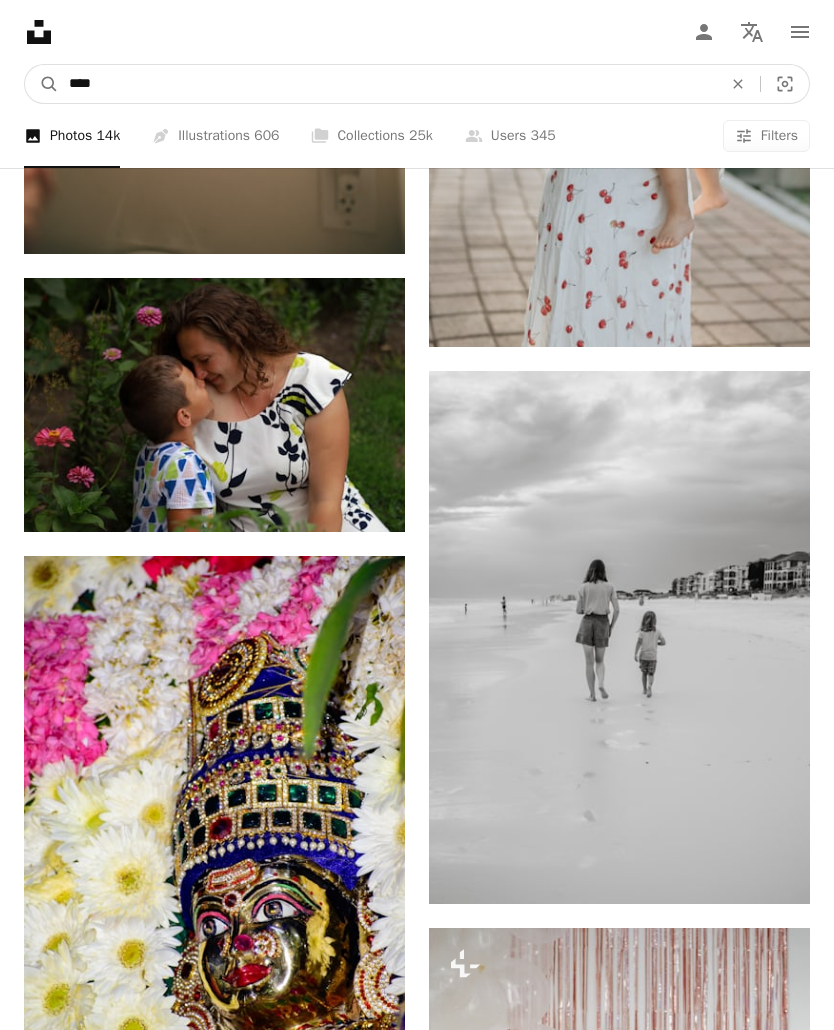 click on "A magnifying glass" at bounding box center (42, 84) 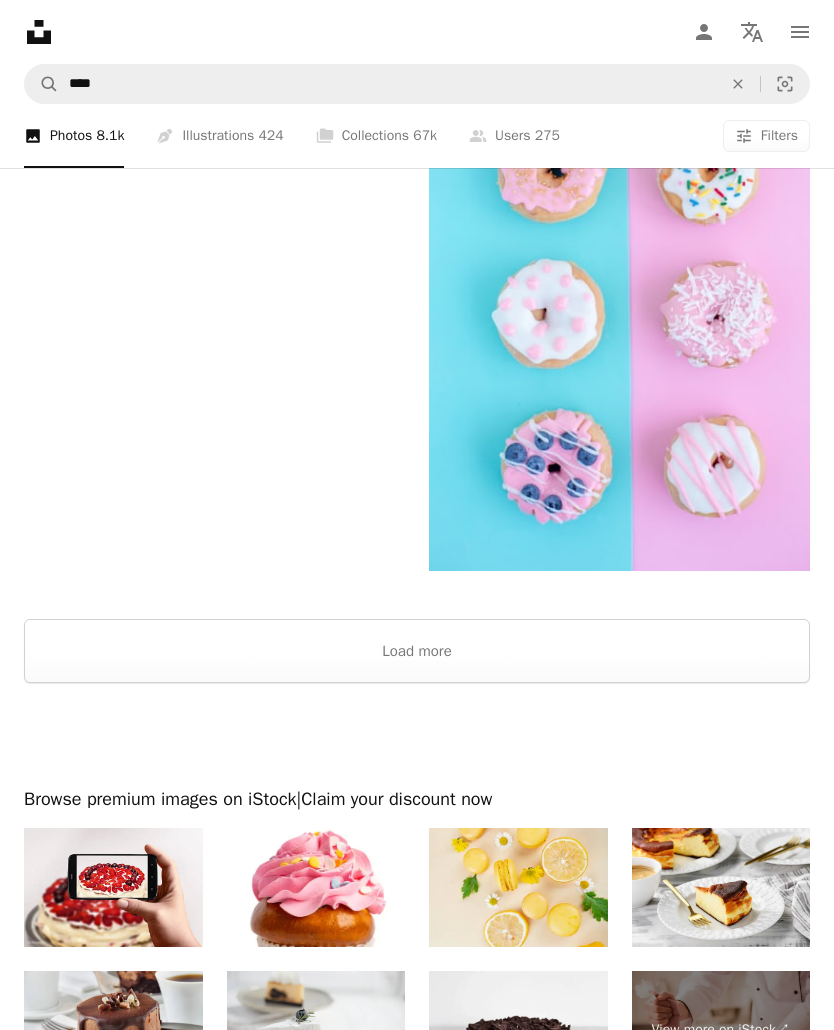 scroll, scrollTop: 6282, scrollLeft: 0, axis: vertical 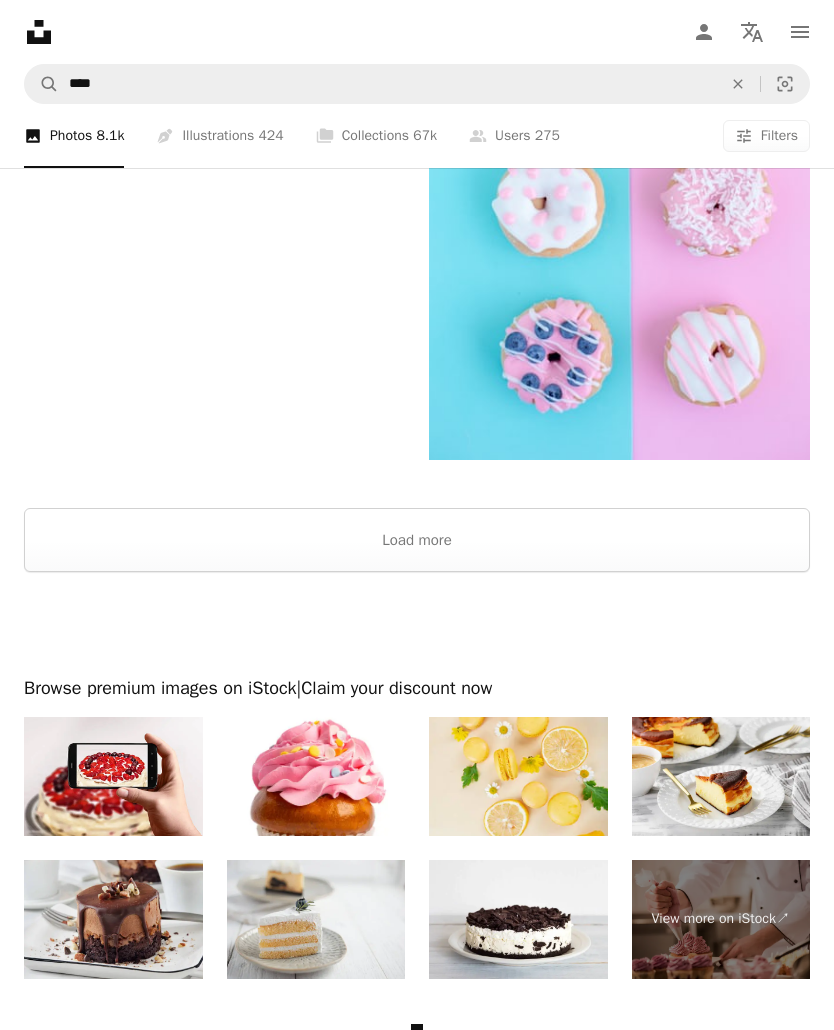 click on "Load more" at bounding box center (417, 540) 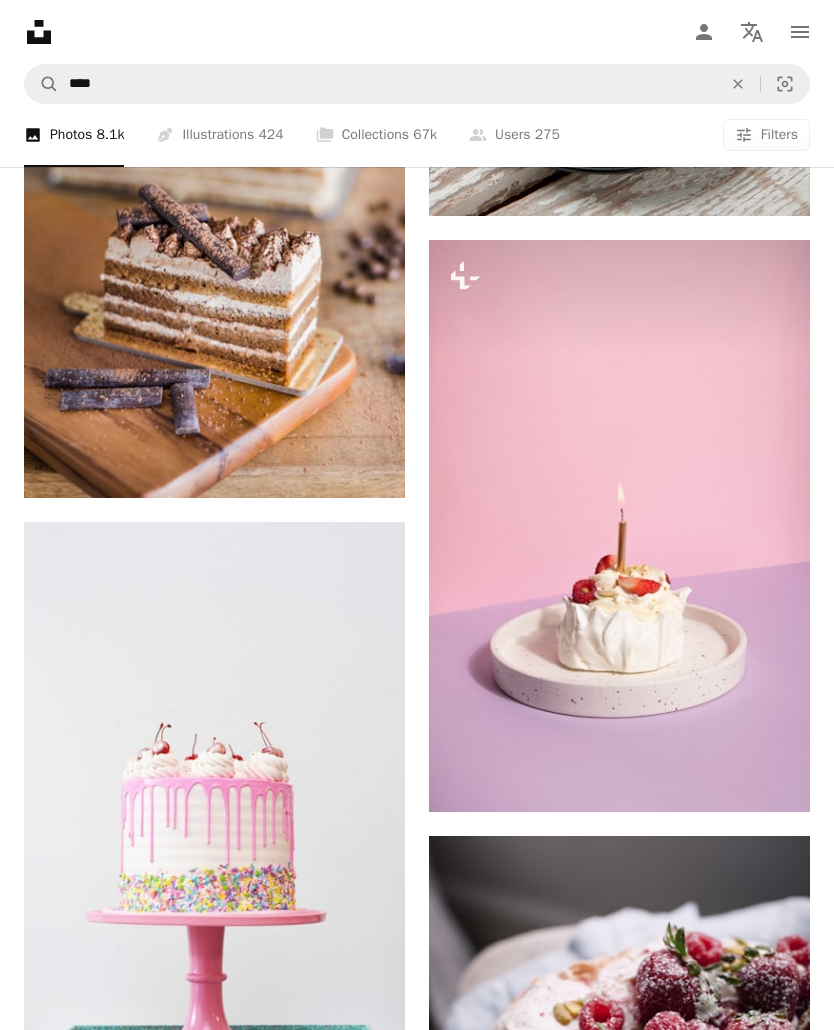 scroll, scrollTop: 3269, scrollLeft: 0, axis: vertical 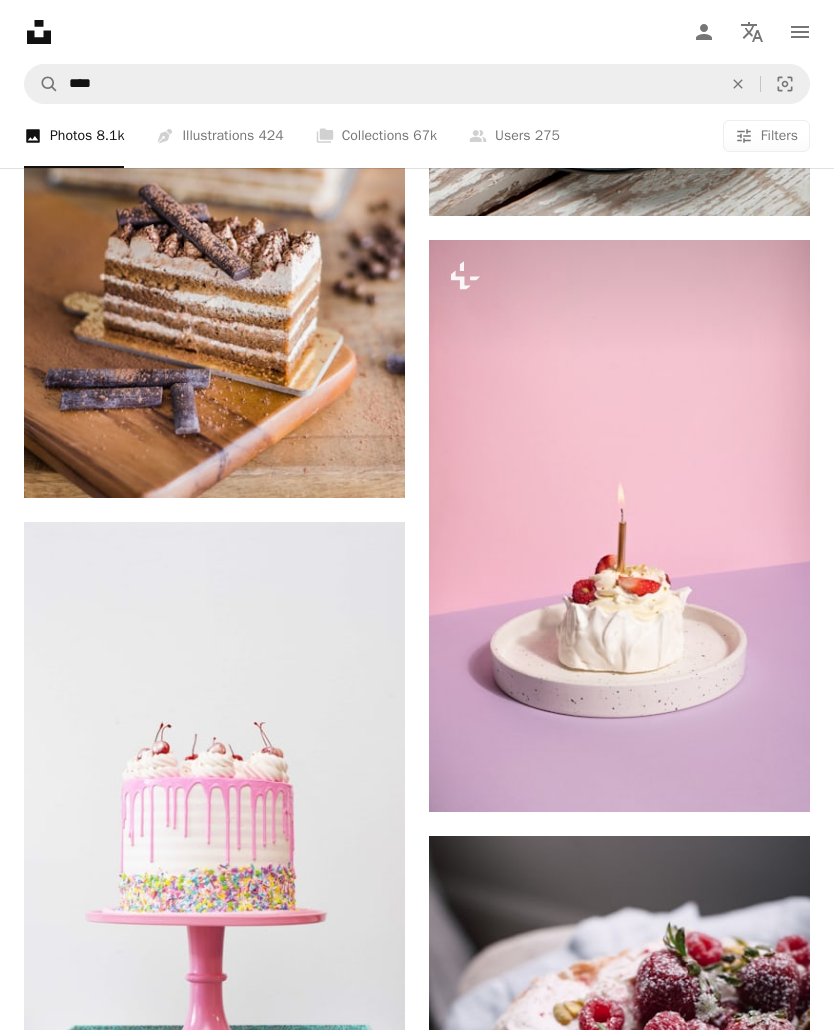 click on "A lock Download" at bounding box center (739, 776) 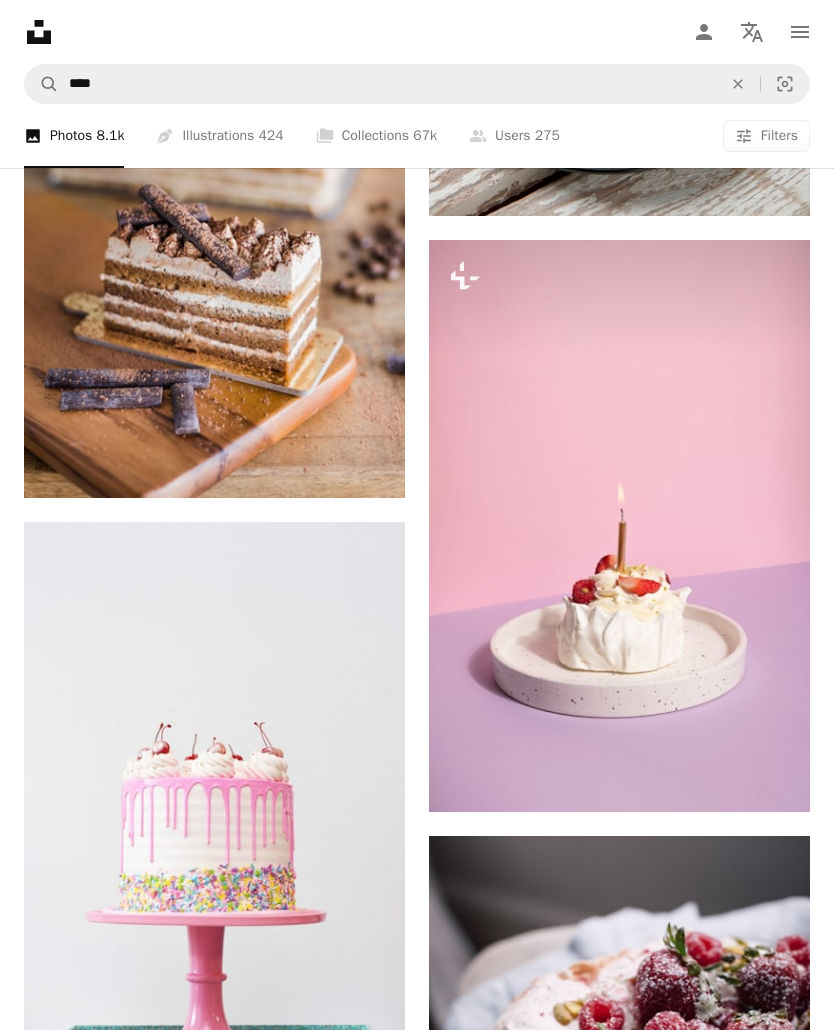 click on "An X shape Premium, ready to use images. Get unlimited access. A plus sign Members-only content added monthly A plus sign Unlimited royalty-free downloads A plus sign Illustrations  New A plus sign Enhanced legal protections yearly 66%  off monthly $12   $4 USD per month * Get  Unsplash+ * When paid annually, billed upfront  $48 Taxes where applicable. Renews automatically. Cancel anytime." at bounding box center [417, 29758] 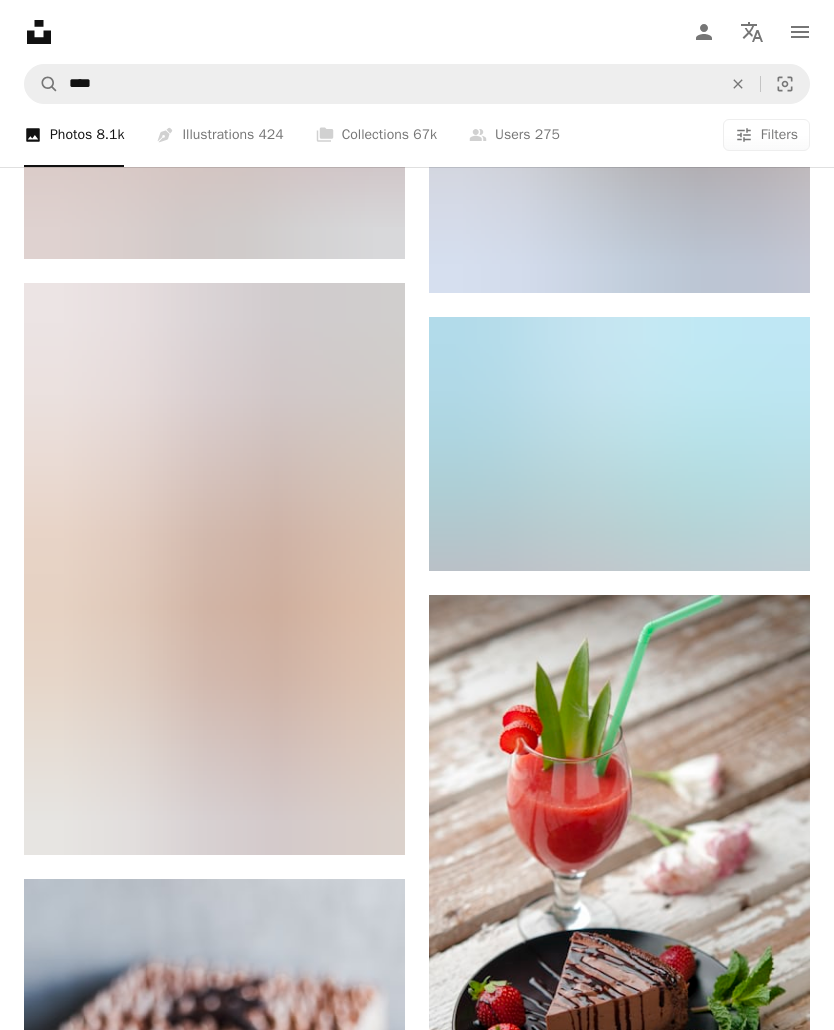 scroll, scrollTop: 2020, scrollLeft: 0, axis: vertical 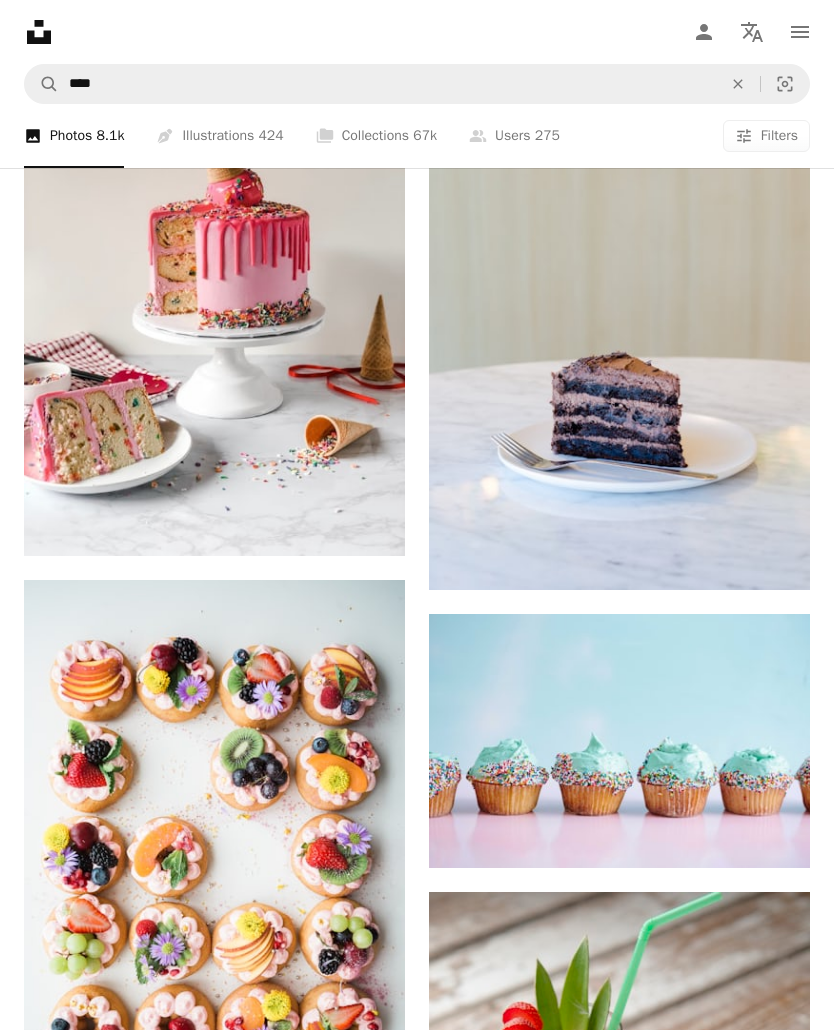 click on "An X shape" at bounding box center (738, 84) 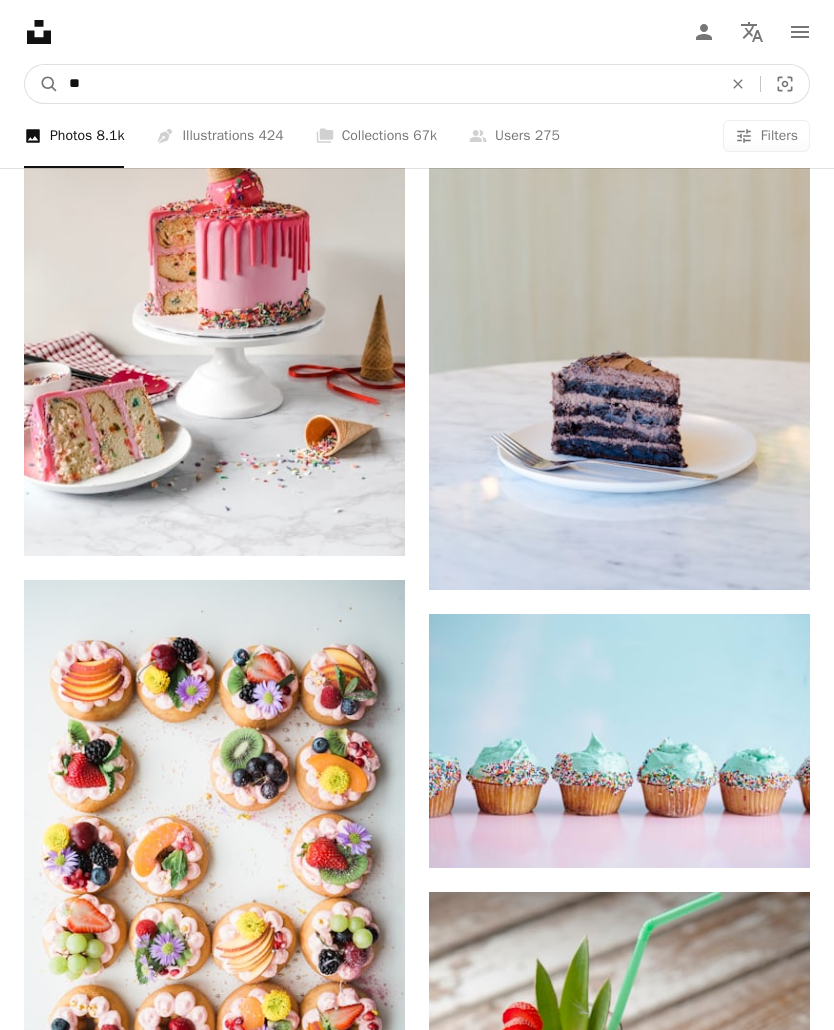 type on "*" 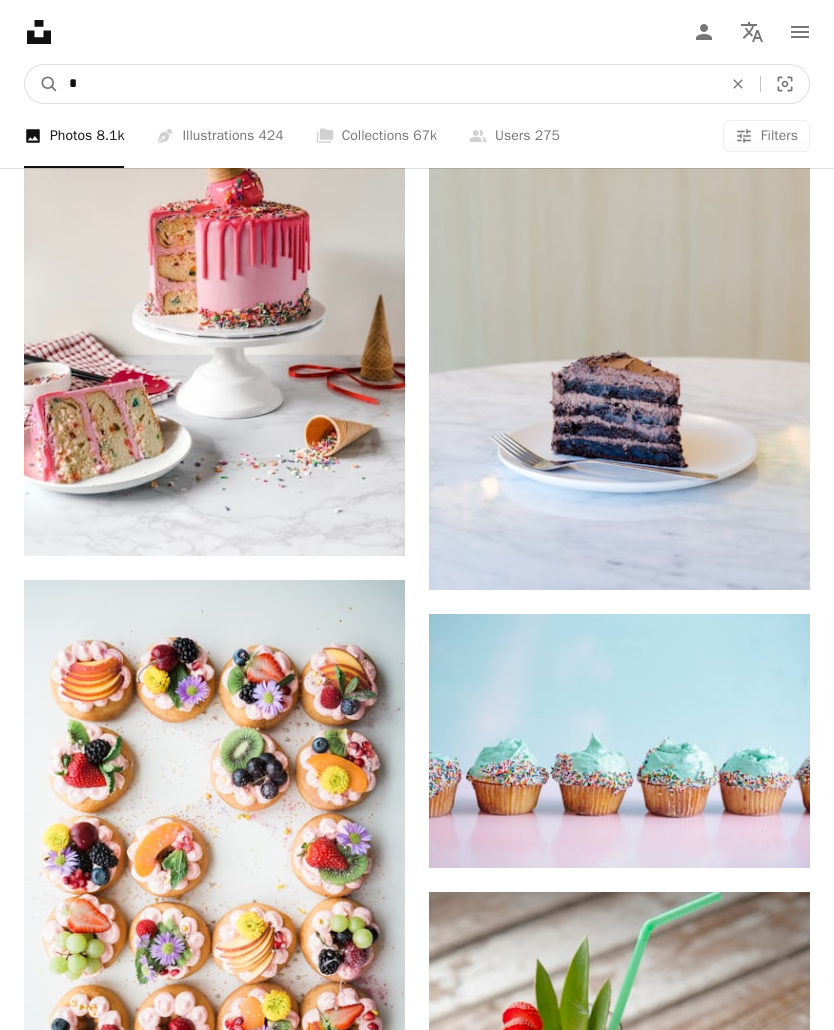 type 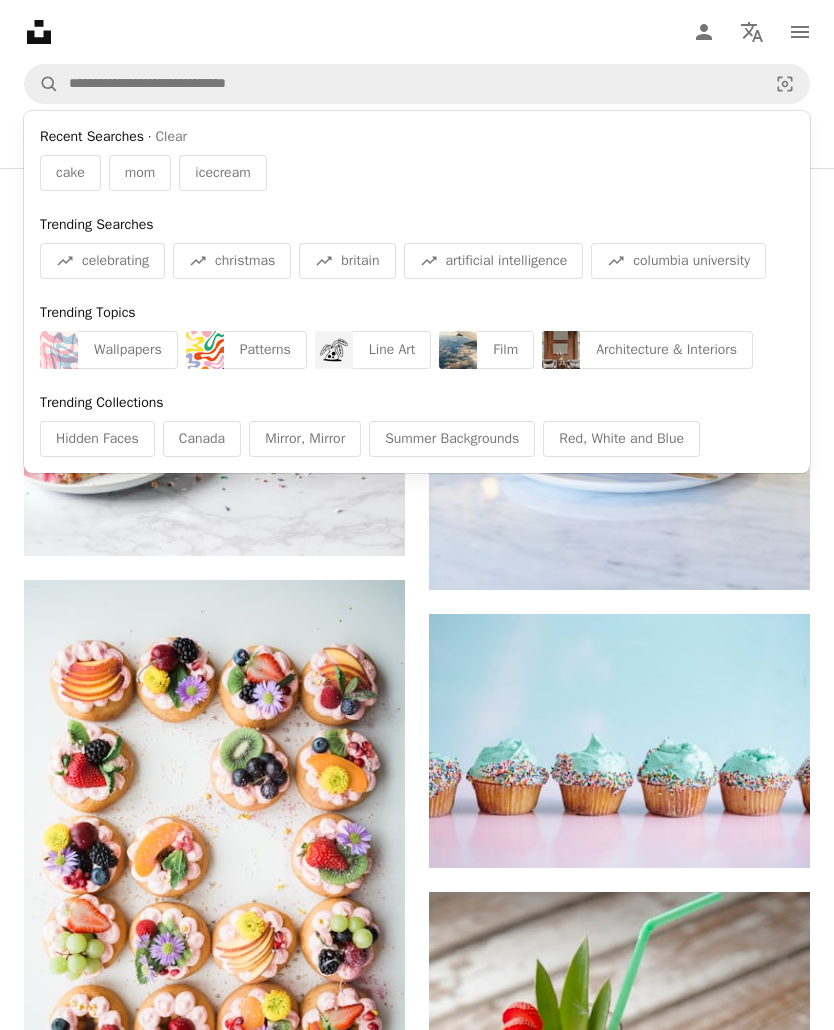 click on "mom" at bounding box center (140, 173) 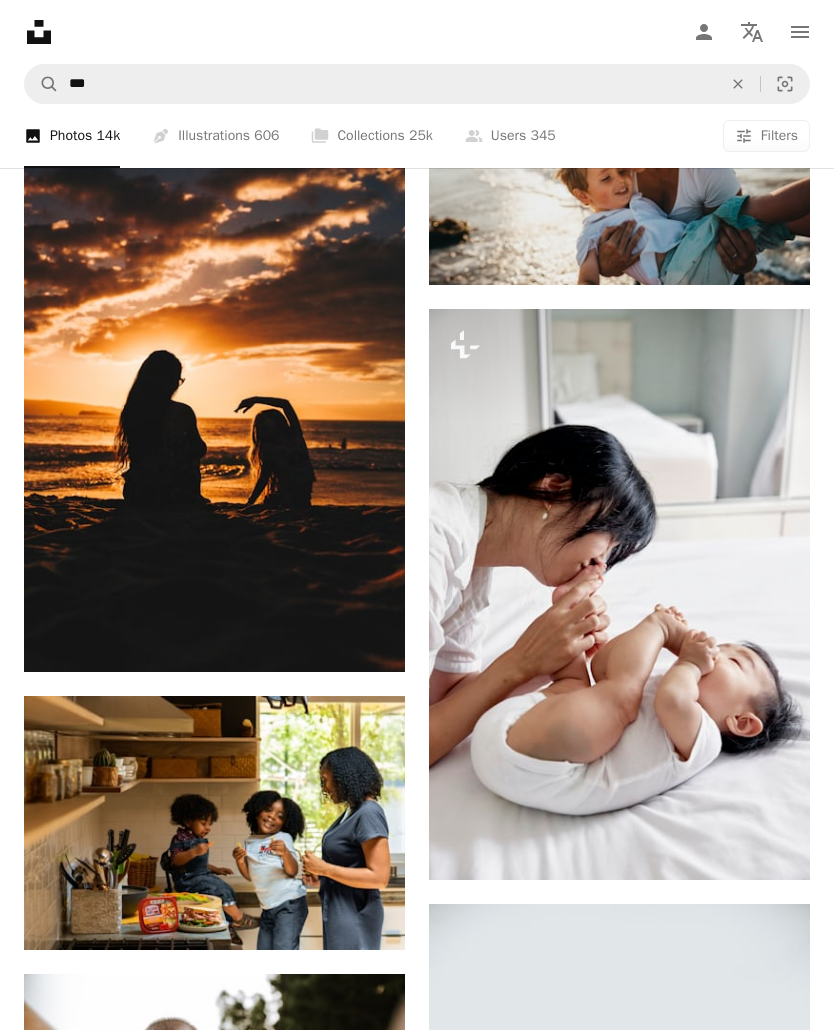 scroll, scrollTop: 2792, scrollLeft: 0, axis: vertical 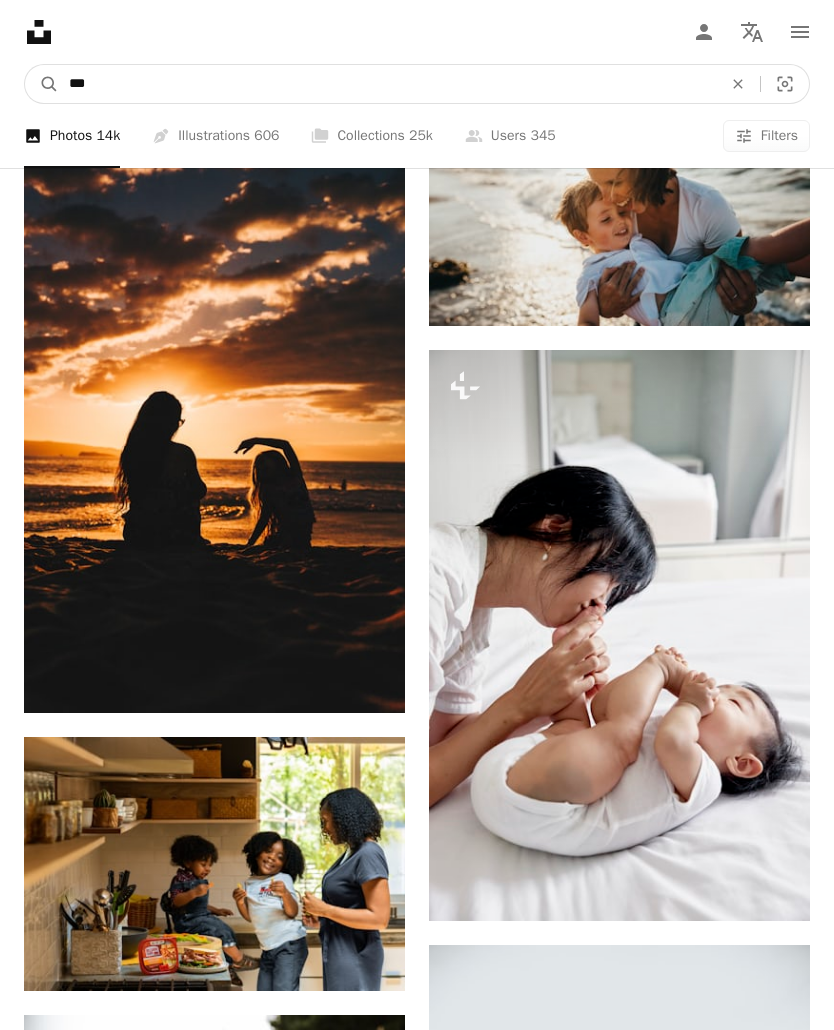 click on "***" at bounding box center (387, 84) 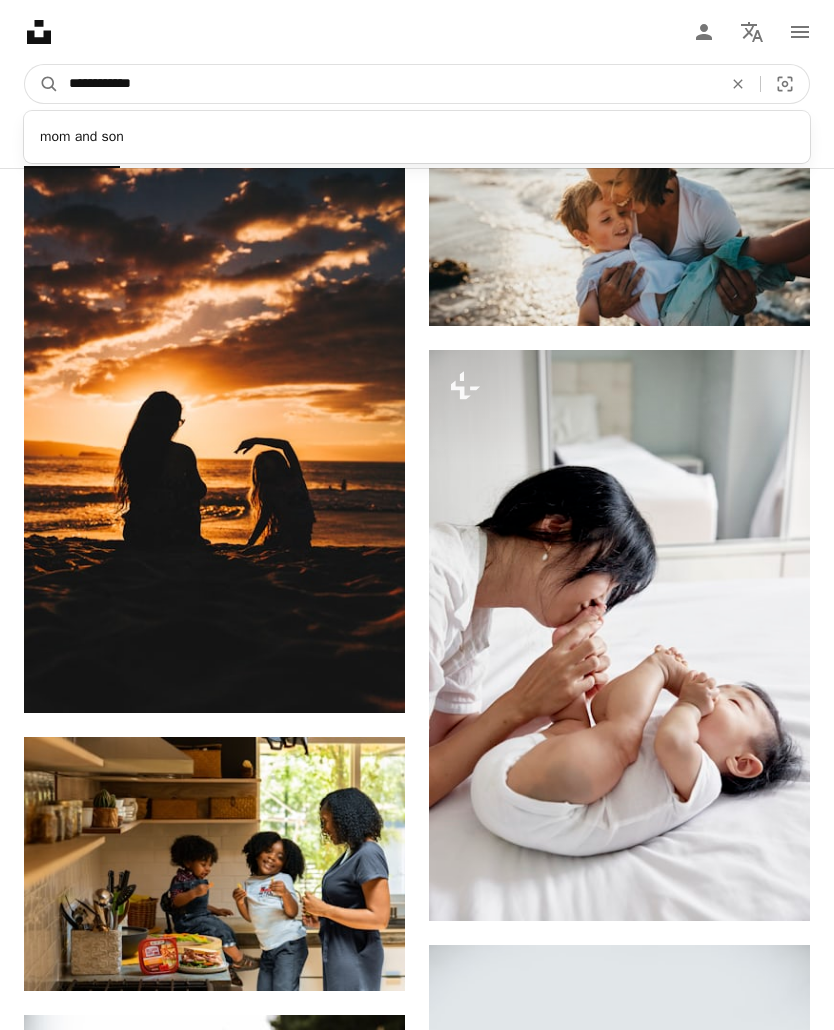 type on "**********" 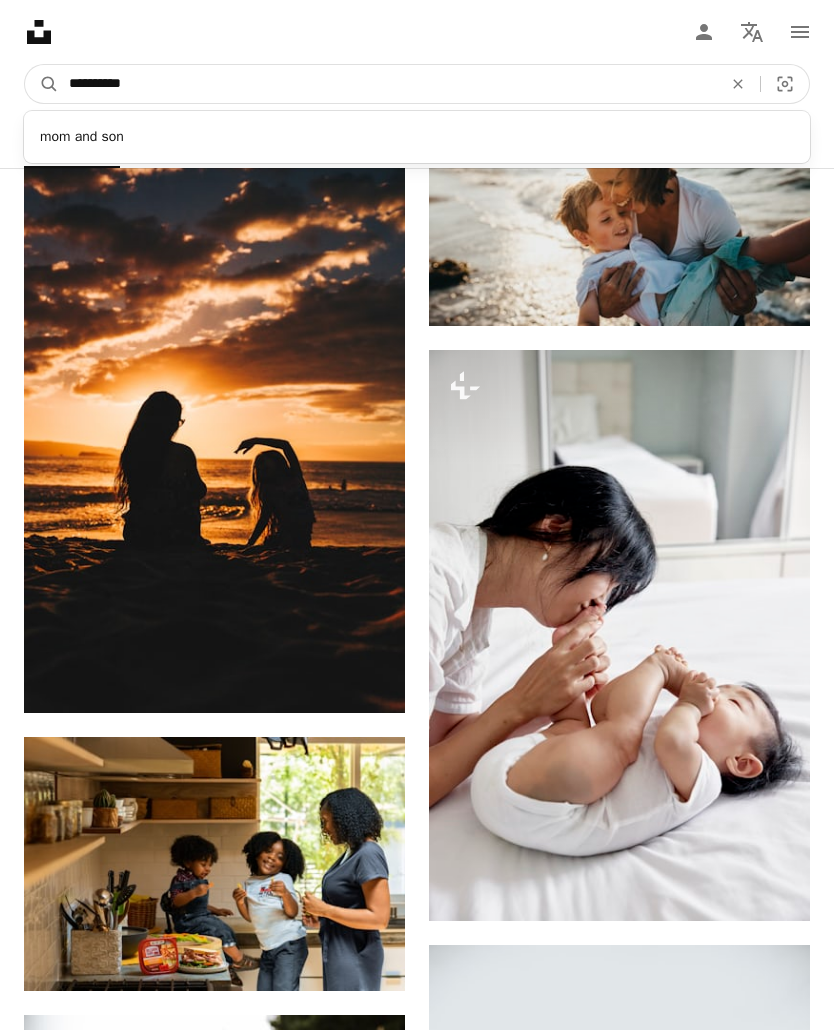 click on "A magnifying glass" at bounding box center (42, 84) 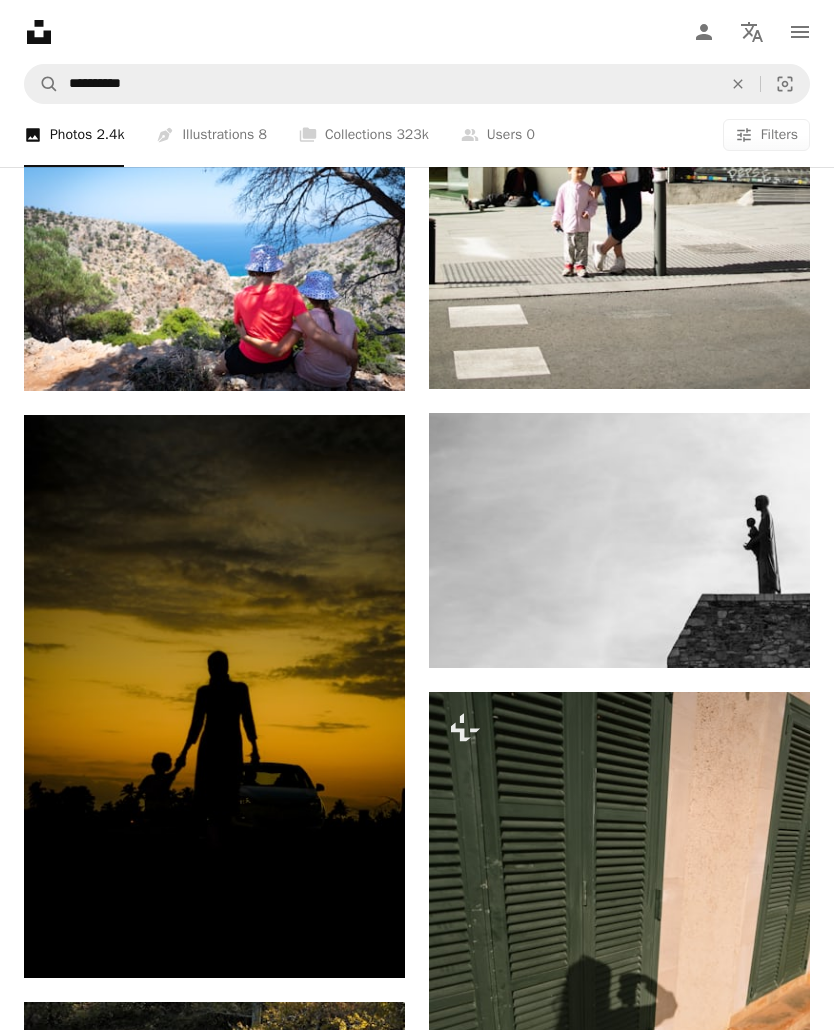 scroll, scrollTop: 2744, scrollLeft: 0, axis: vertical 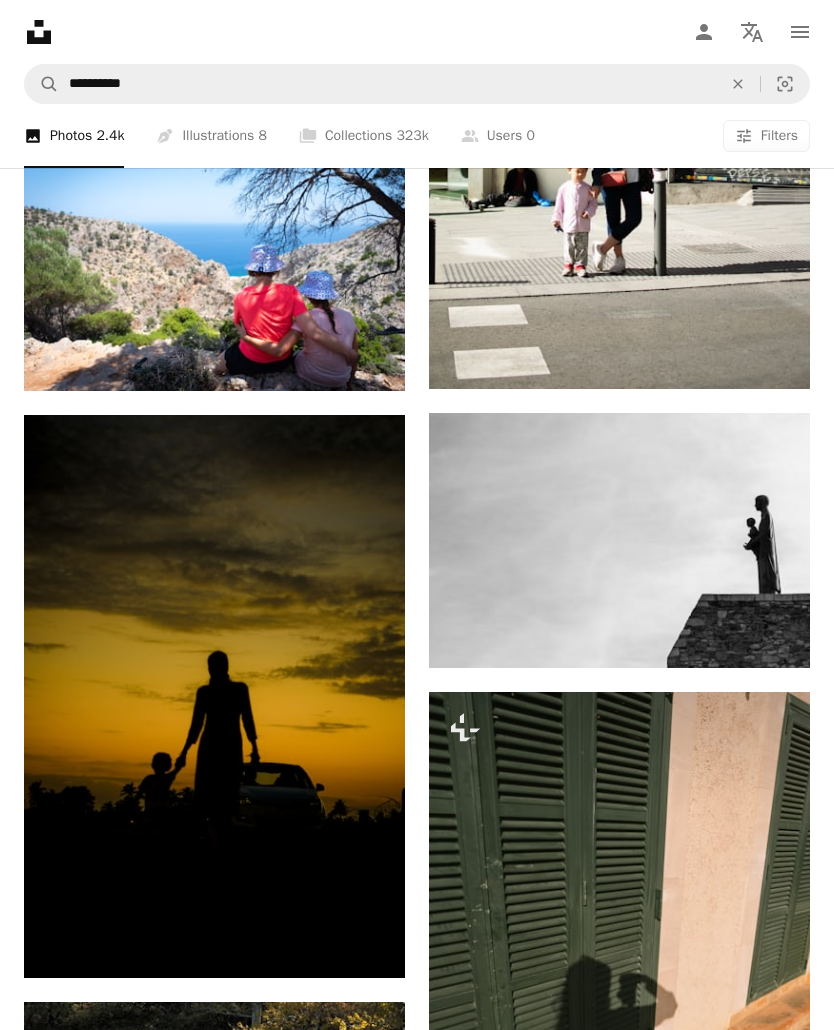 click 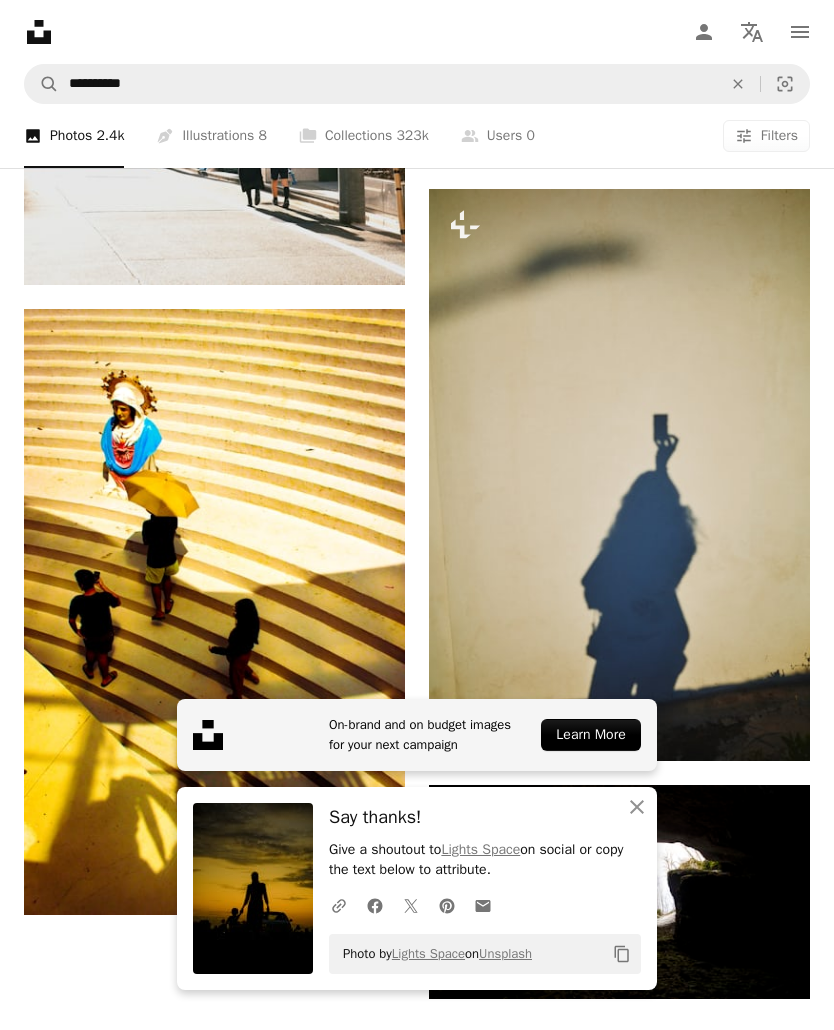 scroll, scrollTop: 4271, scrollLeft: 0, axis: vertical 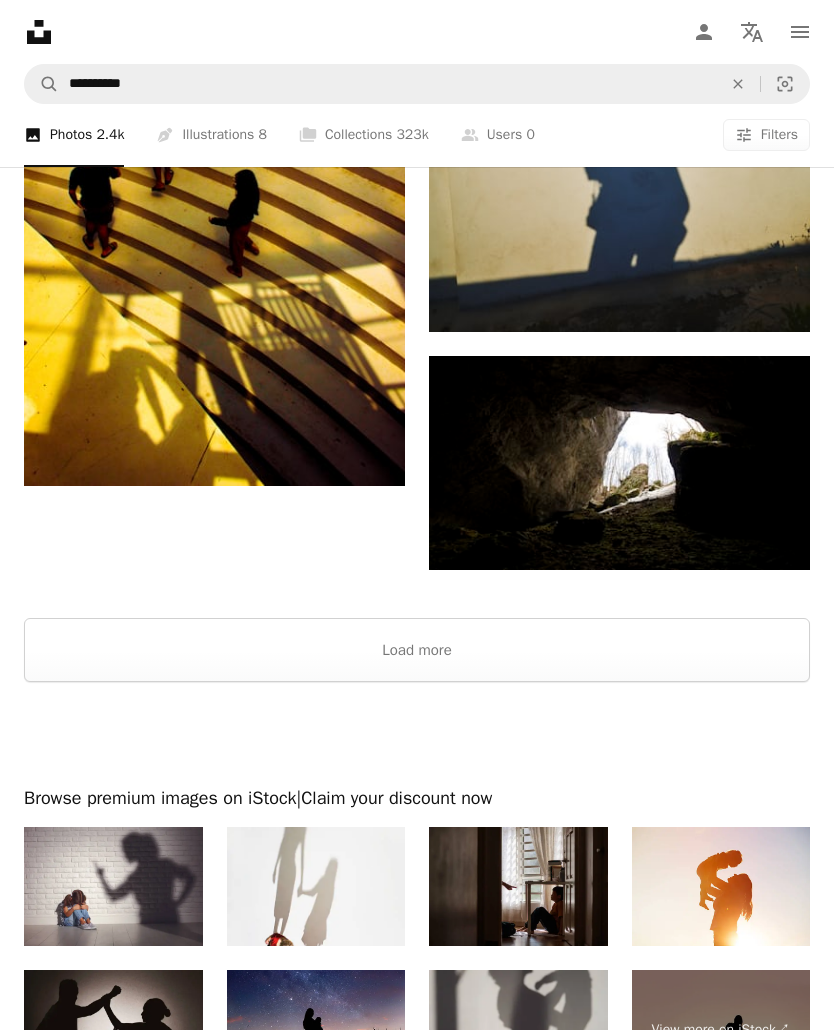click on "Load more" at bounding box center [417, 651] 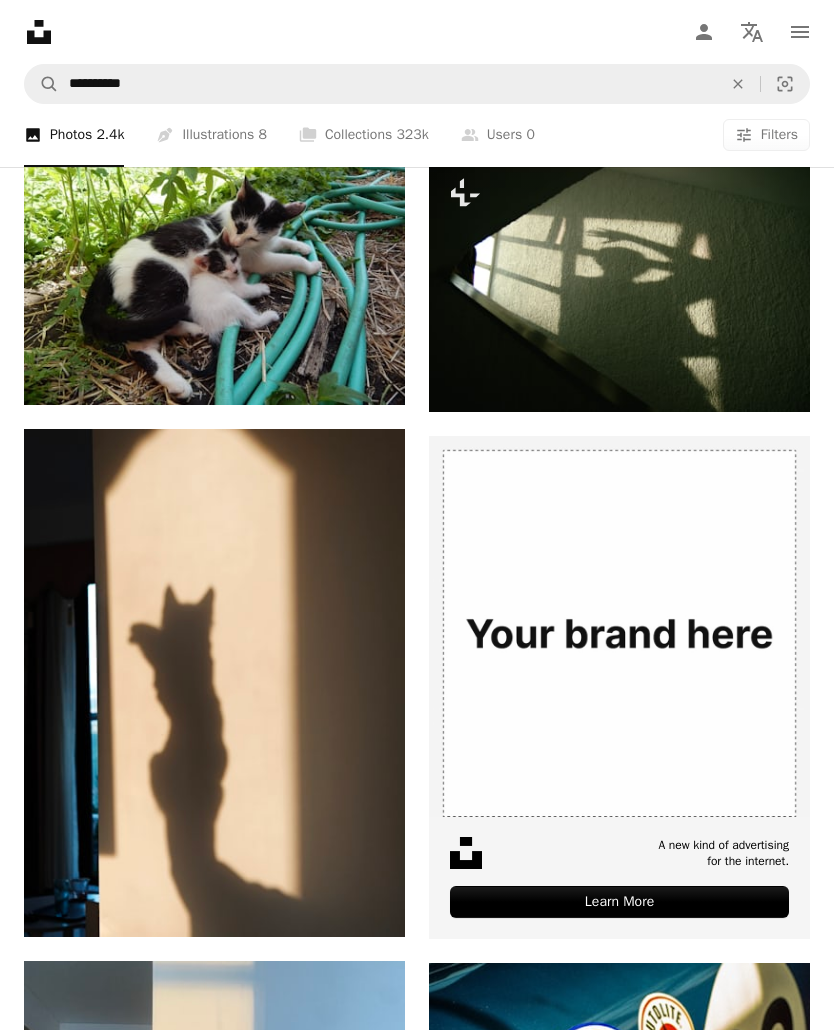 scroll, scrollTop: 10573, scrollLeft: 0, axis: vertical 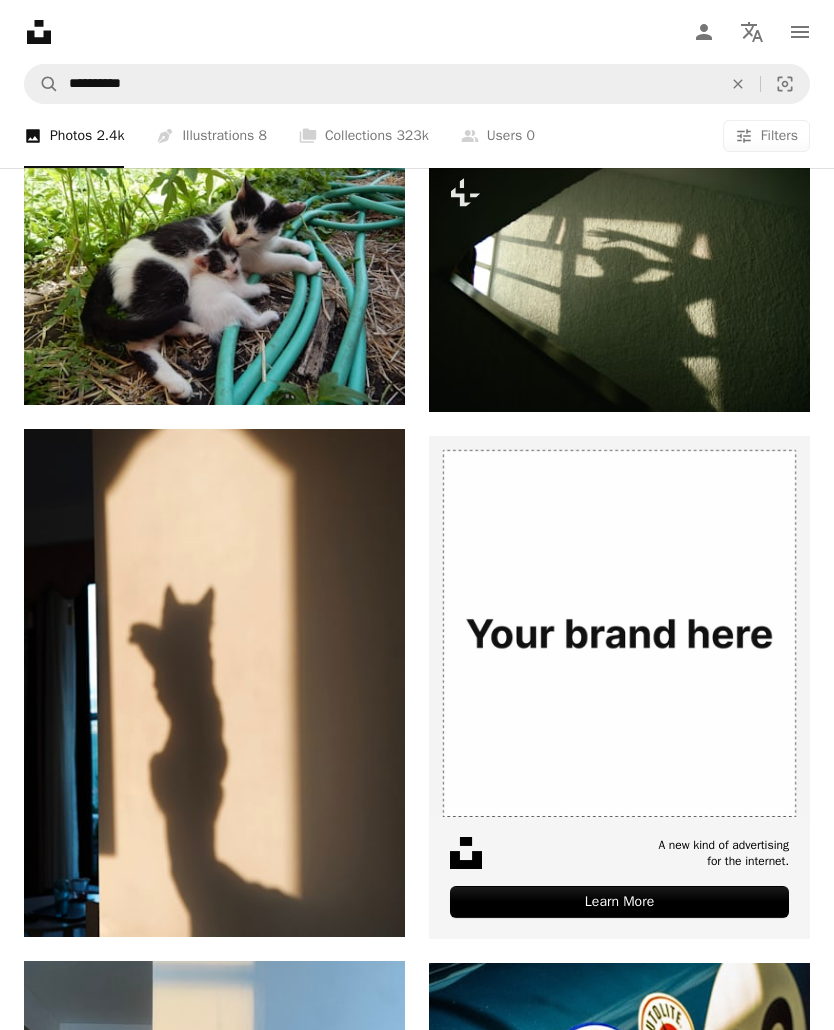 click on "Arrow pointing down" at bounding box center [365, 901] 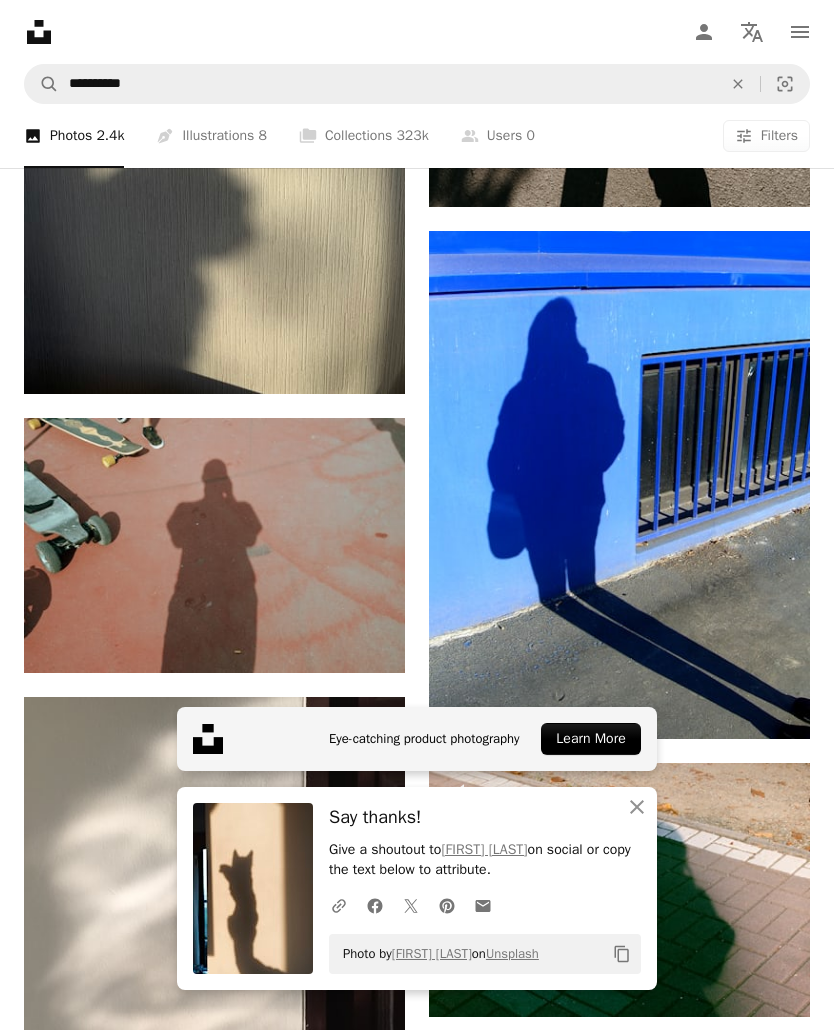scroll, scrollTop: 12199, scrollLeft: 0, axis: vertical 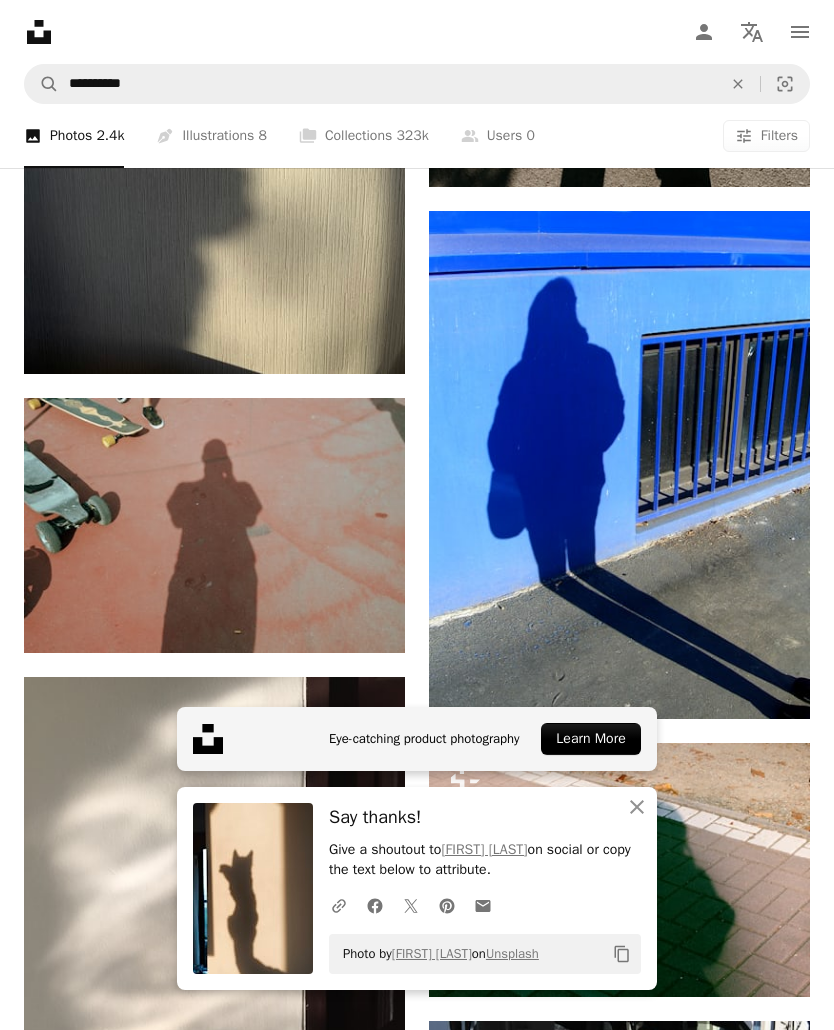 click on "Arrow pointing down" at bounding box center [770, 683] 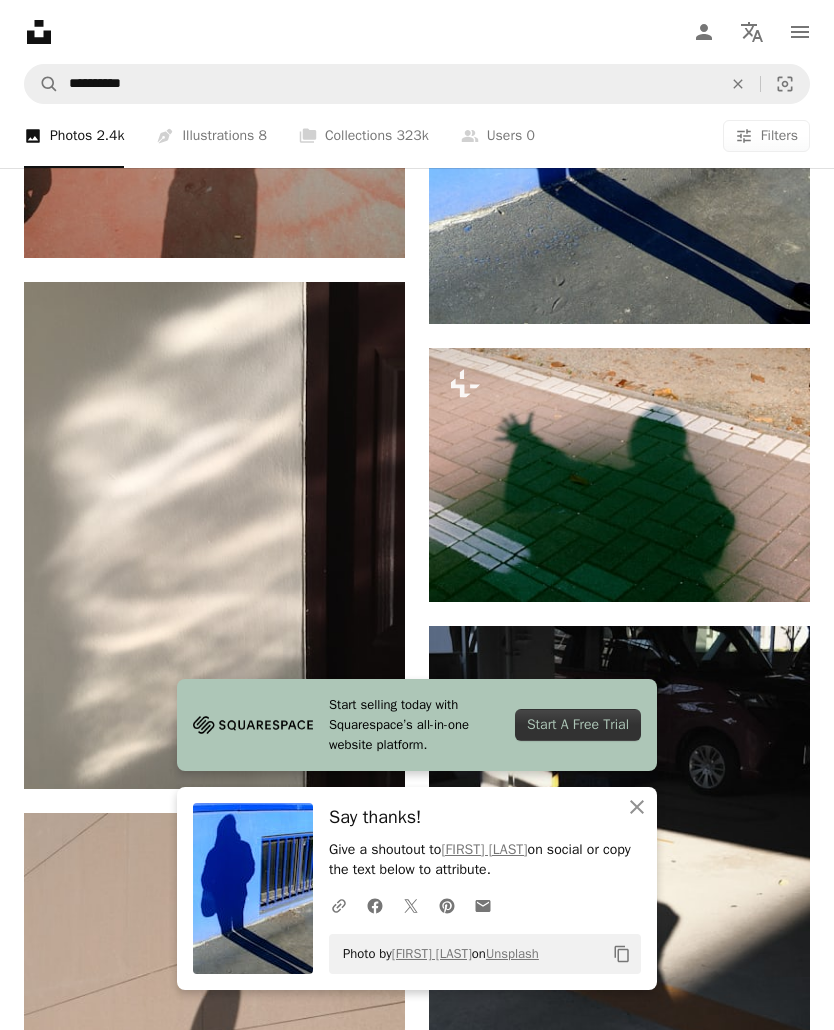 scroll, scrollTop: 12646, scrollLeft: 0, axis: vertical 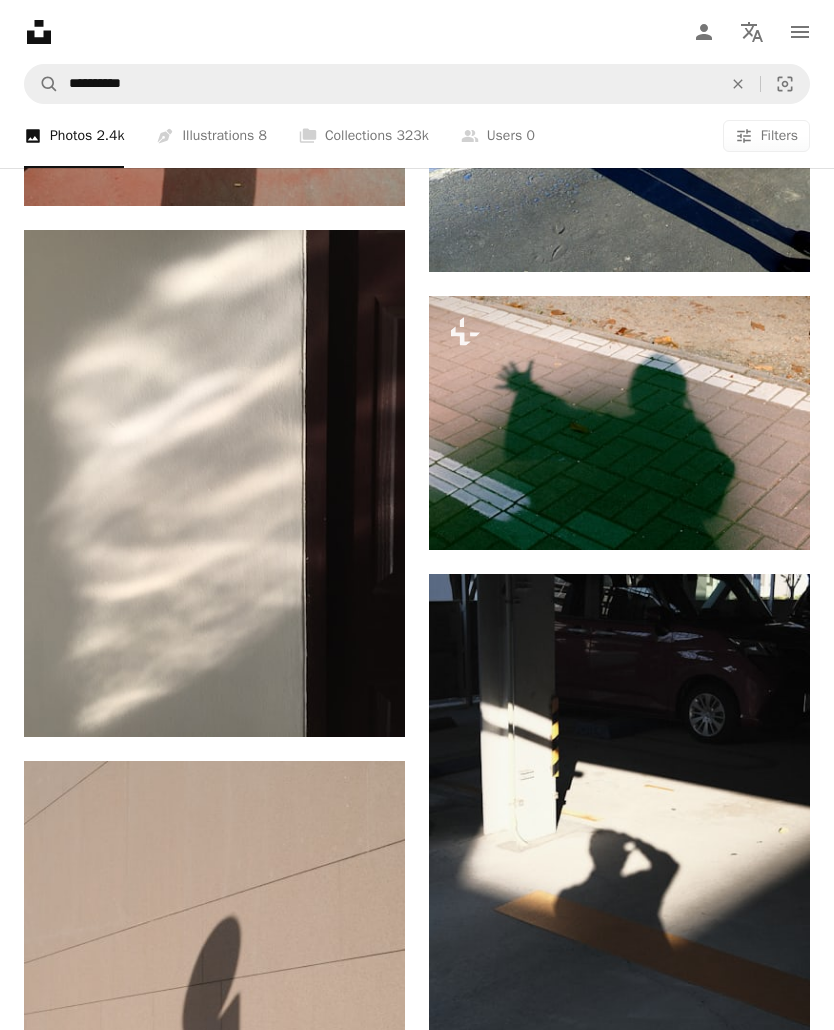 click on "Arrow pointing down" 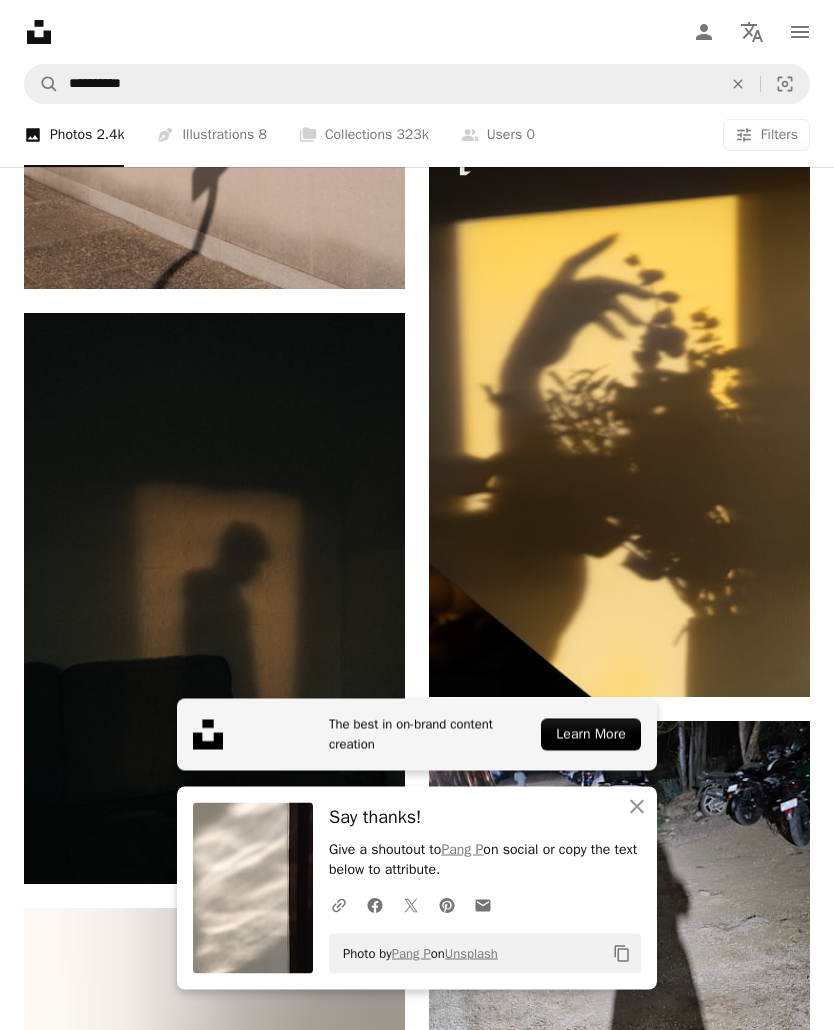 scroll, scrollTop: 13690, scrollLeft: 0, axis: vertical 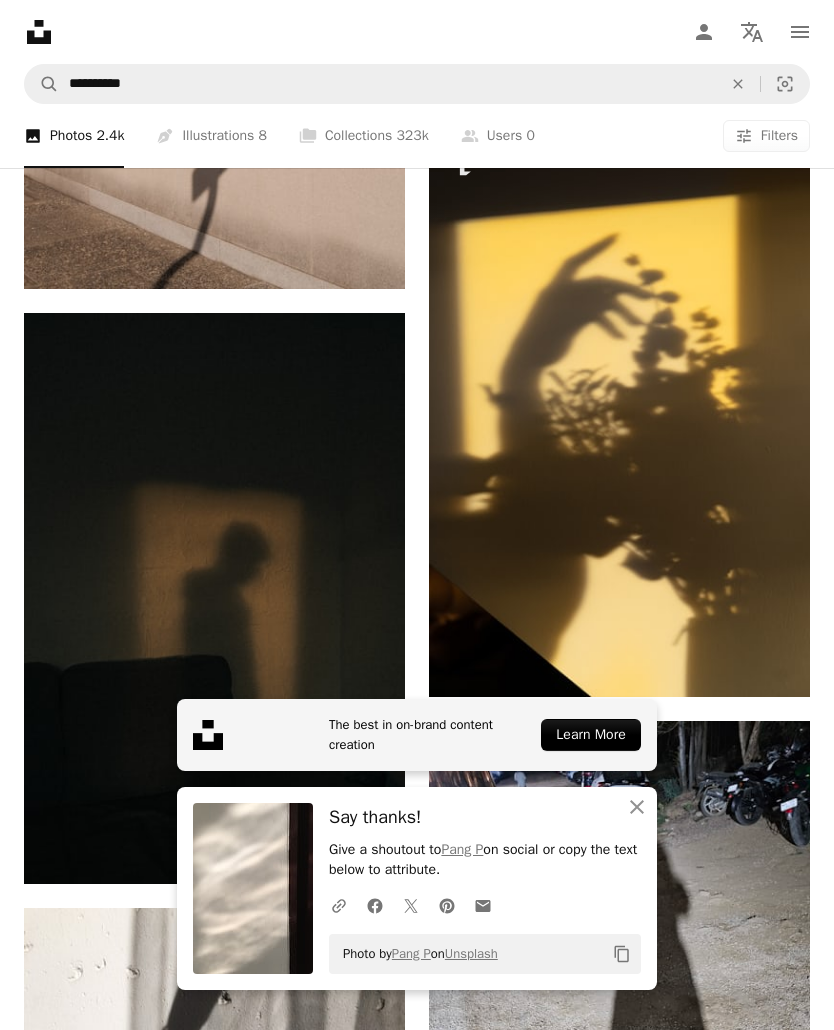 click on "A lock Download" at bounding box center (739, 661) 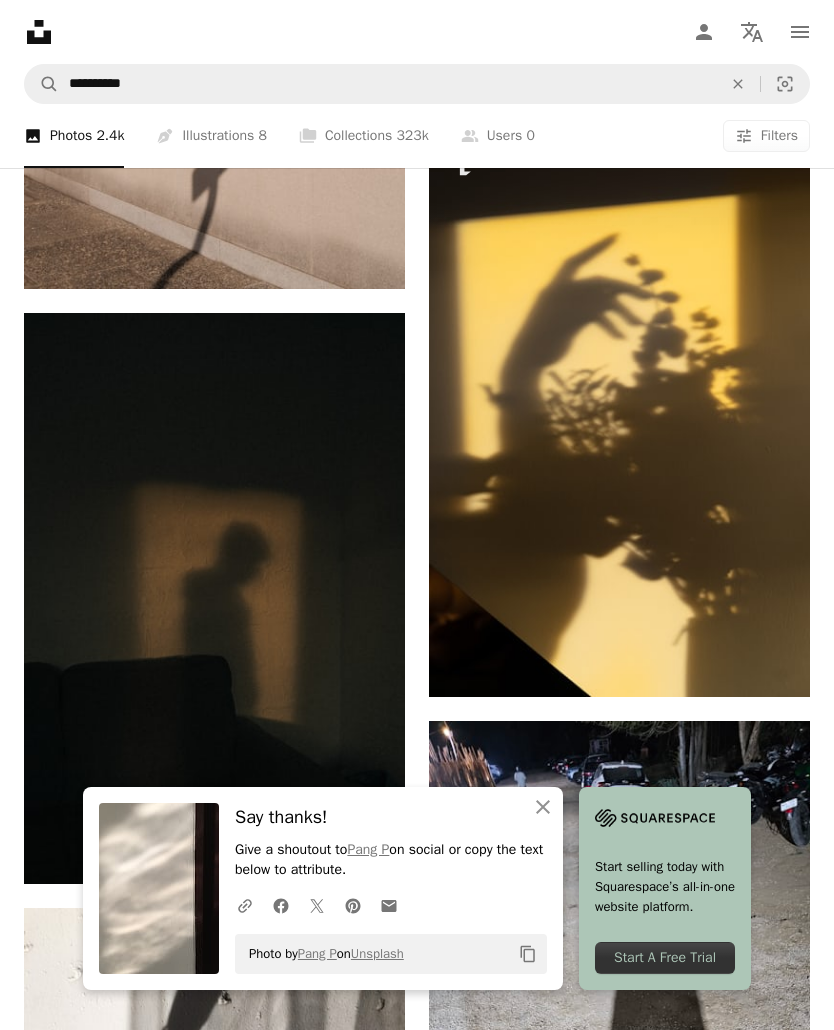 click at bounding box center (178, 6514) 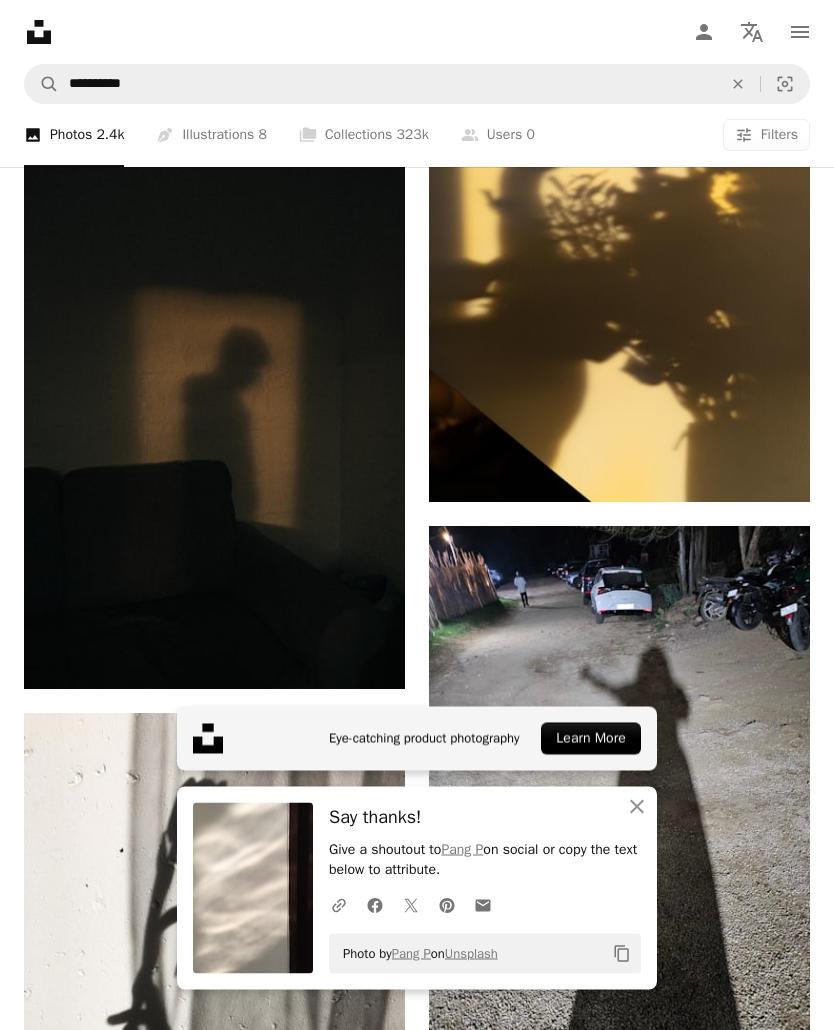 scroll, scrollTop: 13883, scrollLeft: 0, axis: vertical 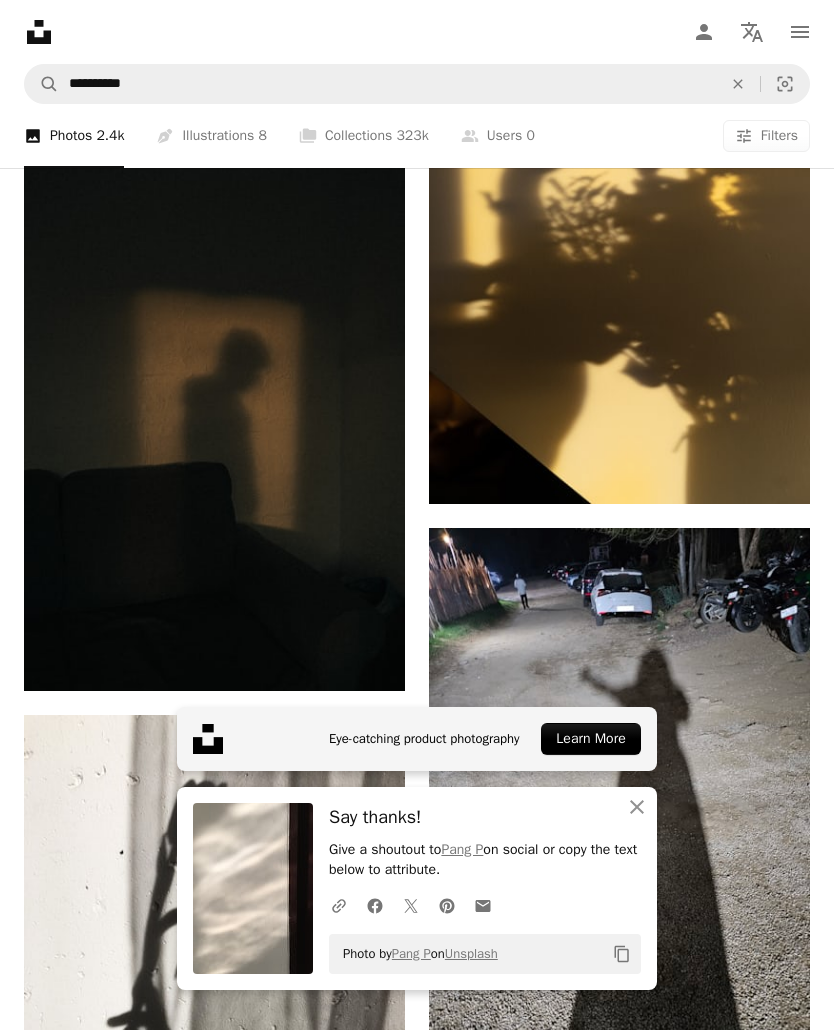 click on "Arrow pointing down" at bounding box center [365, 655] 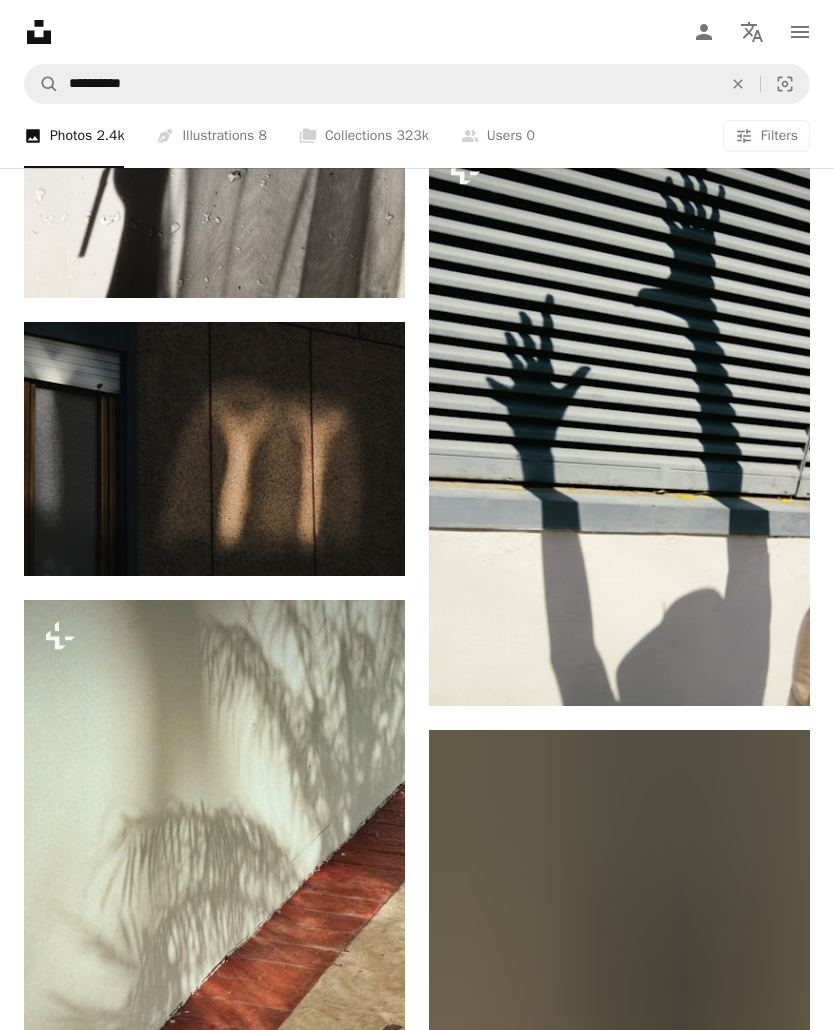 scroll, scrollTop: 14798, scrollLeft: 0, axis: vertical 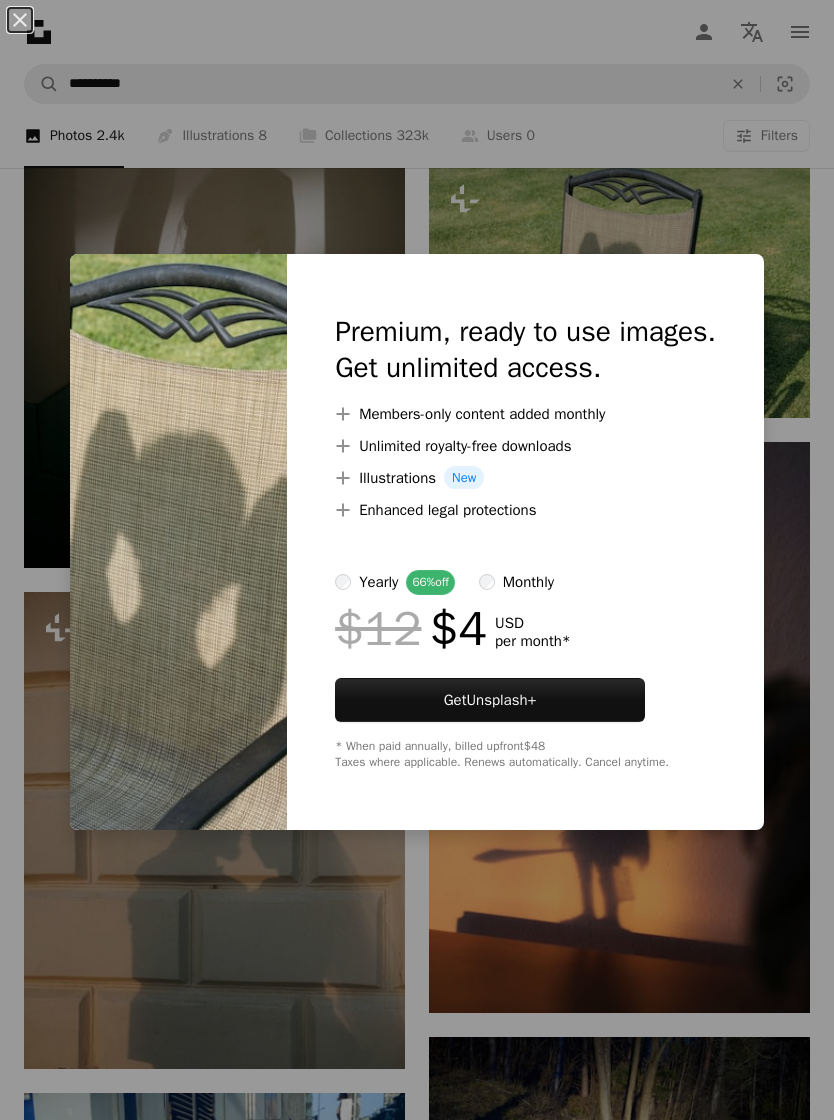 click on "An X shape Premium, ready to use images. Get unlimited access. A plus sign Members-only content added monthly A plus sign Unlimited royalty-free downloads A plus sign Illustrations  New A plus sign Enhanced legal protections yearly 66%  off monthly $12   $4 USD per month * Get  Unsplash+ * When paid annually, billed upfront  $48 Taxes where applicable. Renews automatically. Cancel anytime." at bounding box center [417, 560] 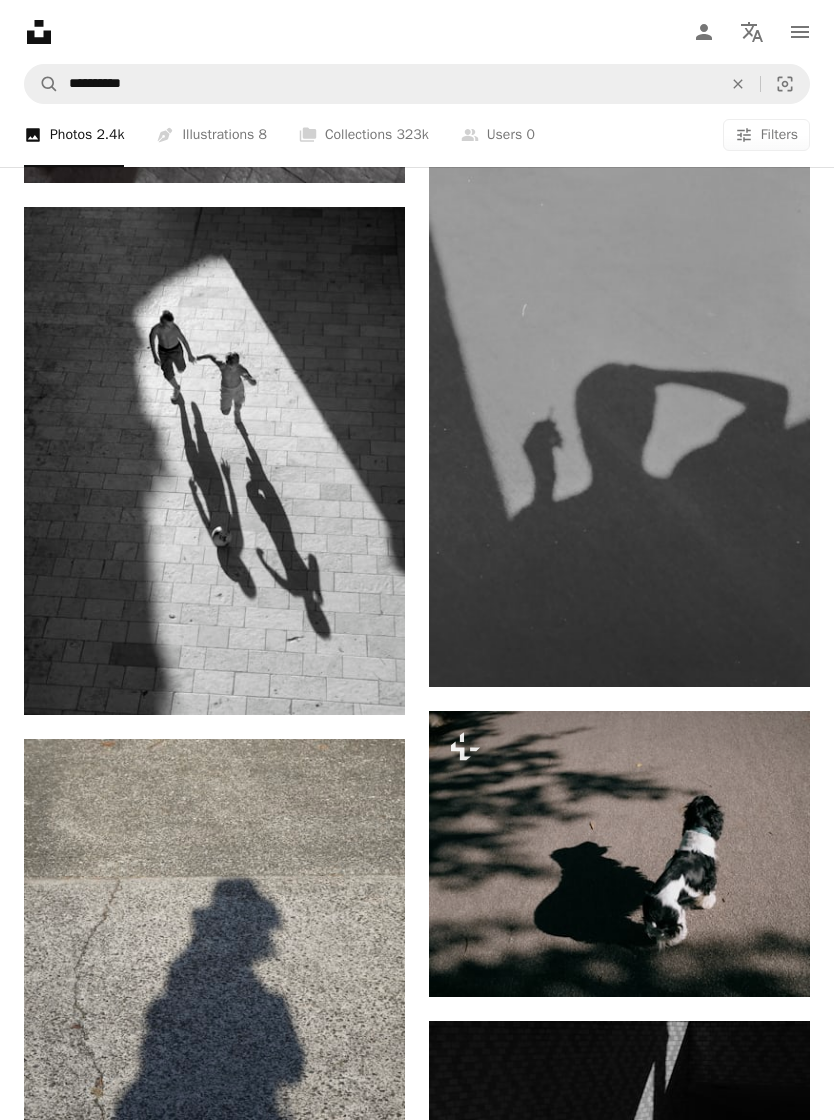 scroll, scrollTop: 22796, scrollLeft: 0, axis: vertical 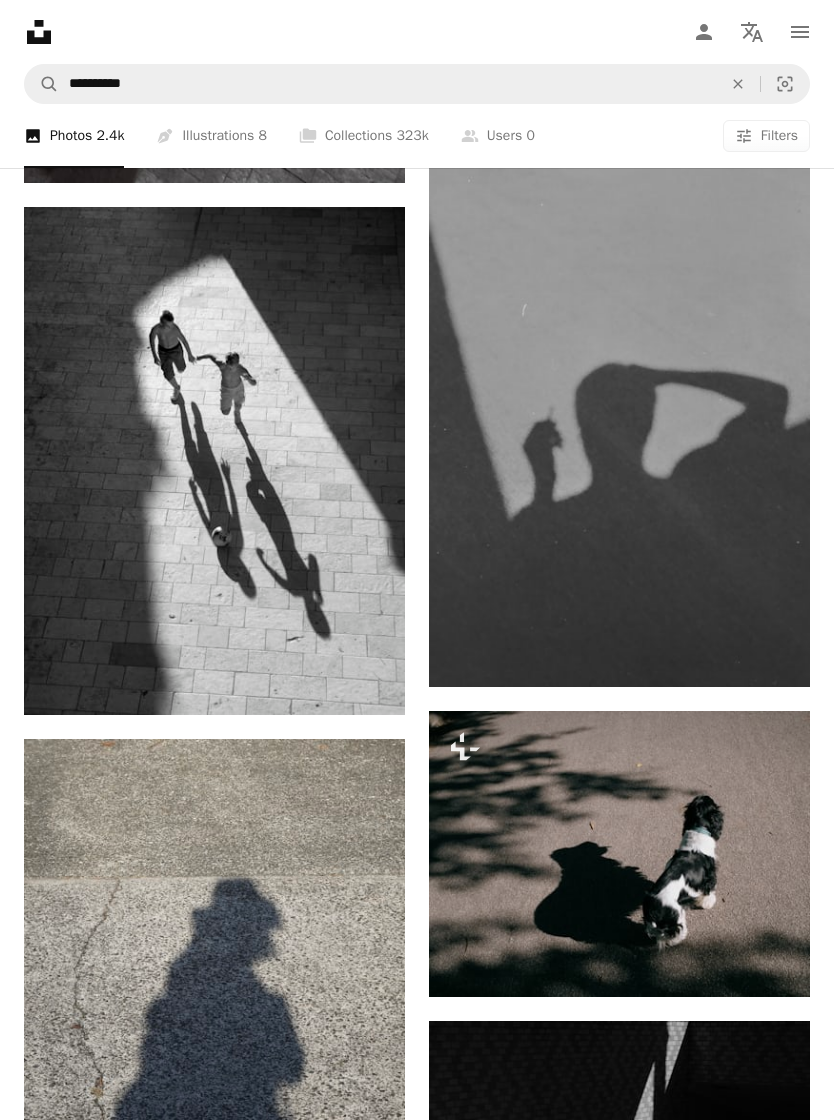 click 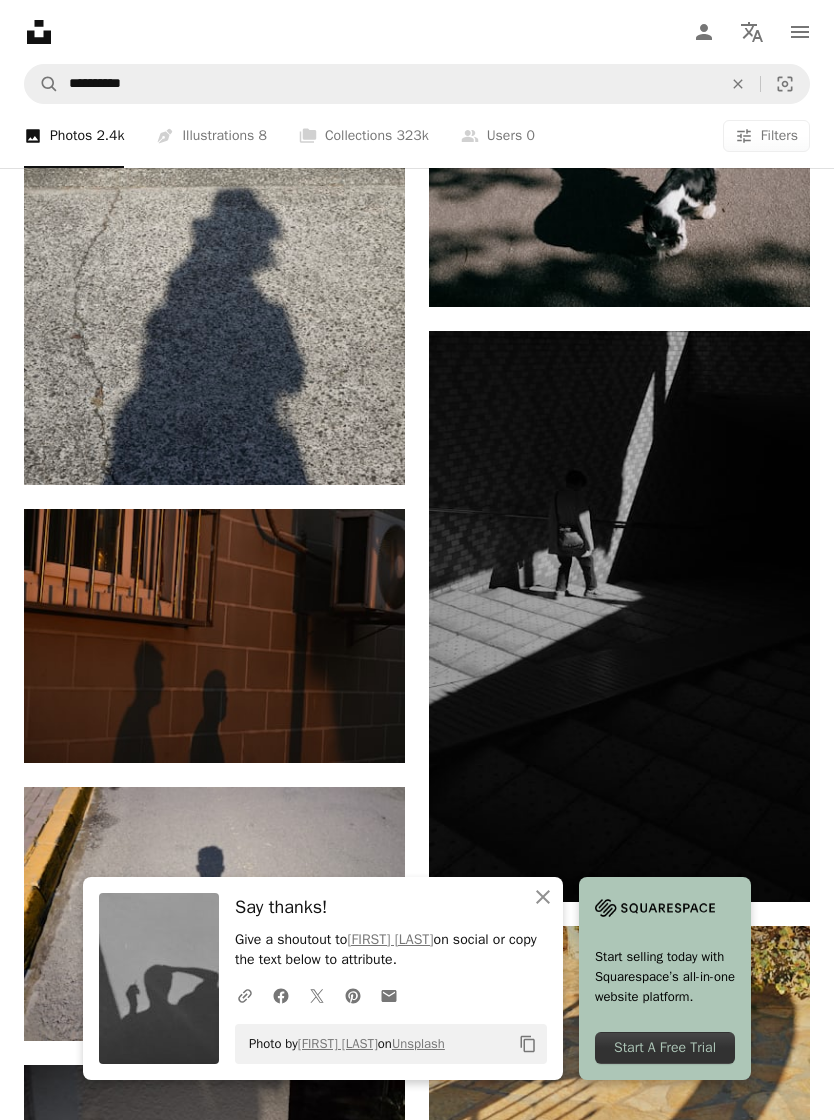 click on "Arrow pointing down" 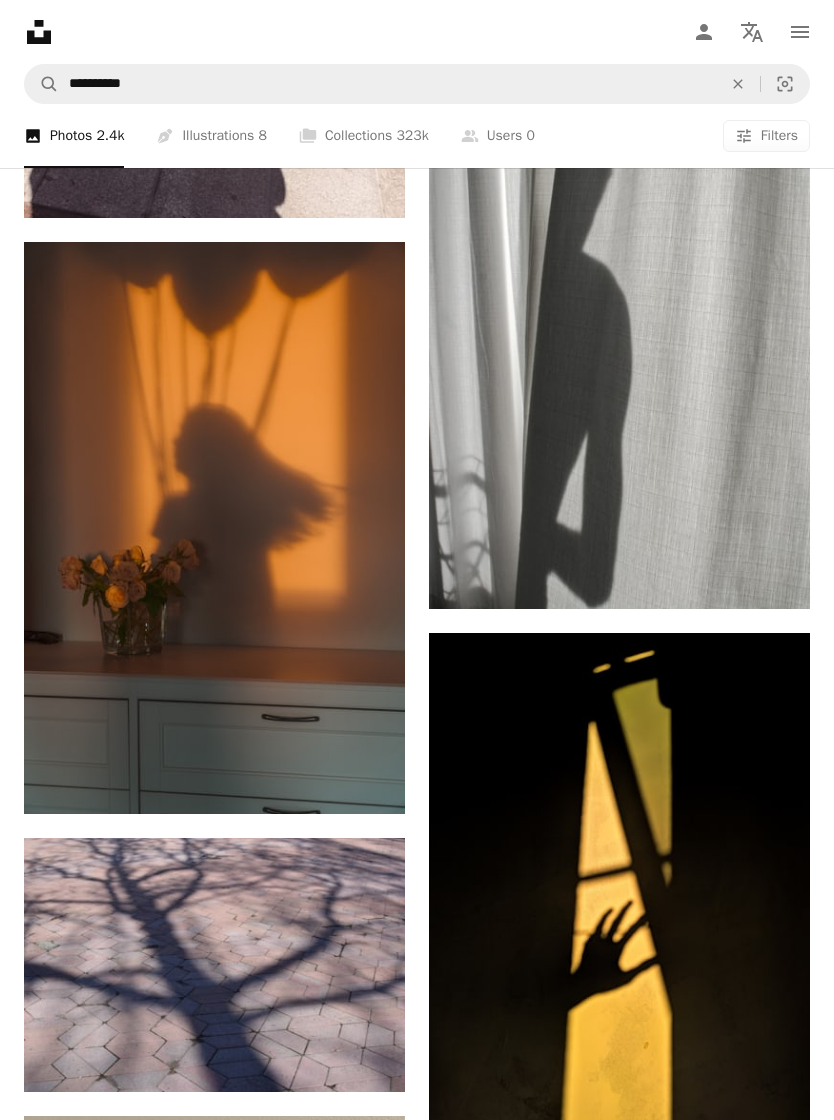 scroll, scrollTop: 27882, scrollLeft: 0, axis: vertical 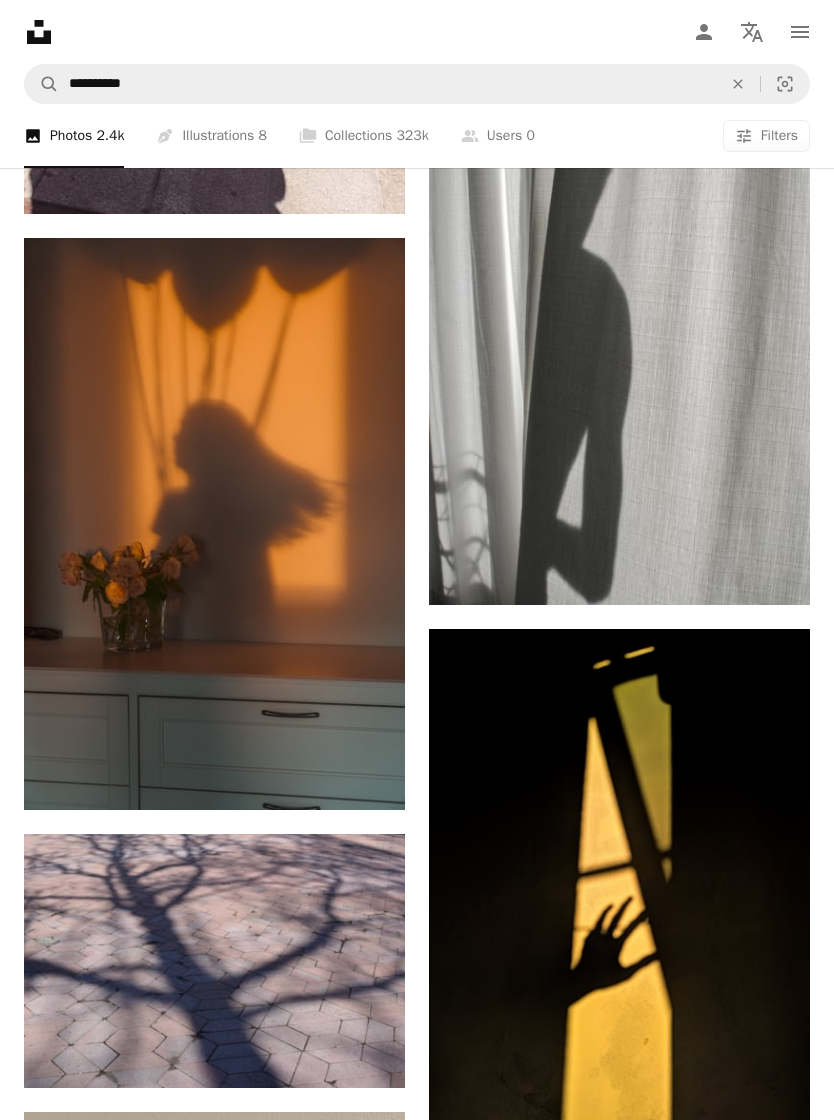 click at bounding box center (214, 524) 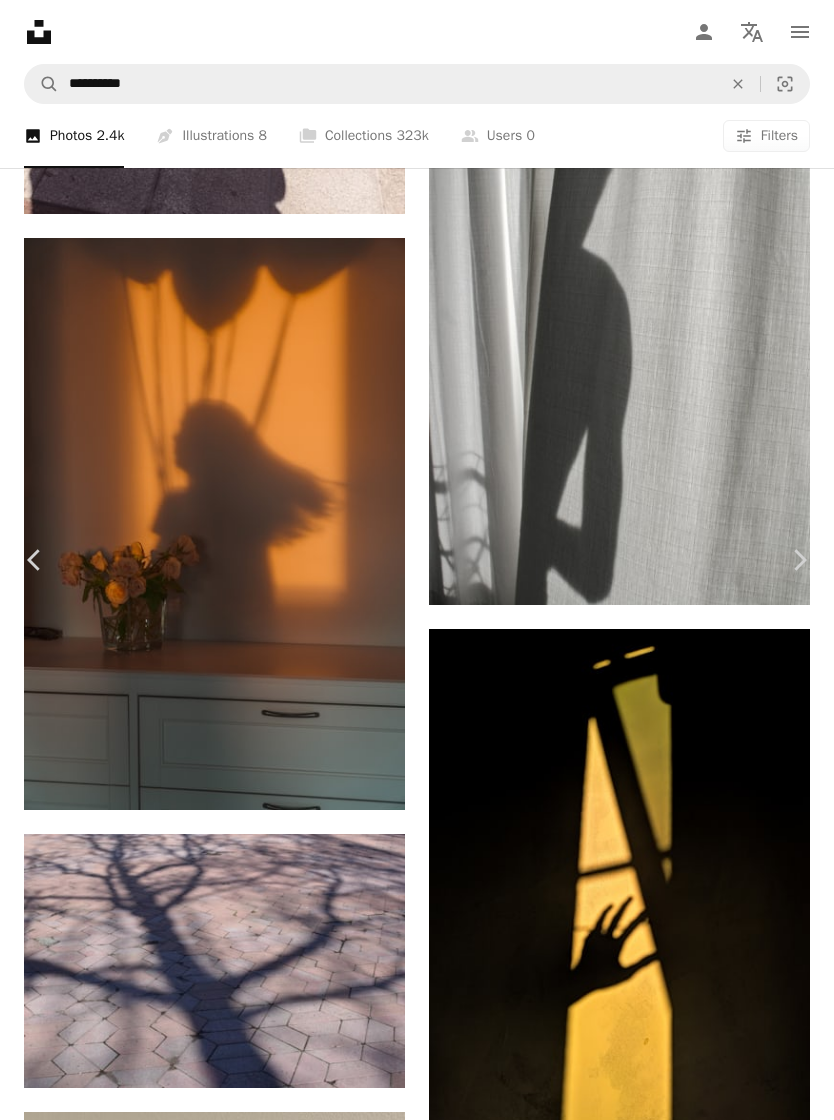 click on "Download free" at bounding box center [635, 5697] 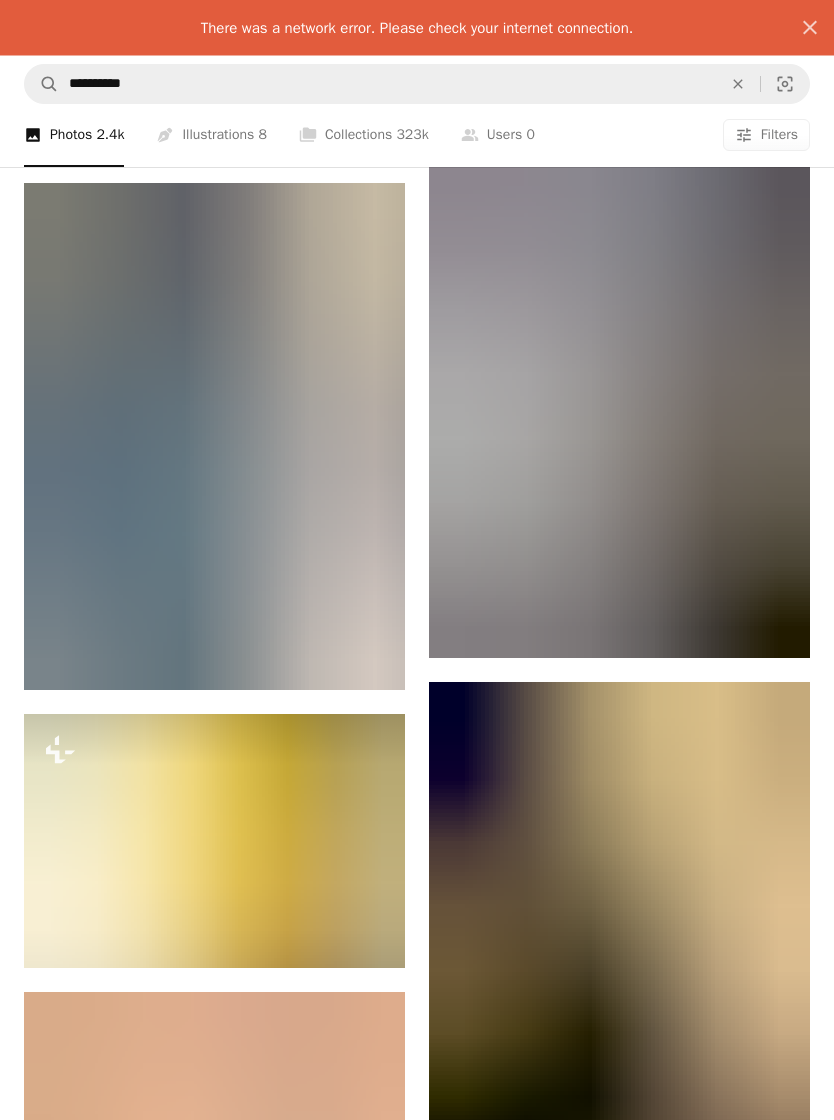 scroll, scrollTop: 29407, scrollLeft: 0, axis: vertical 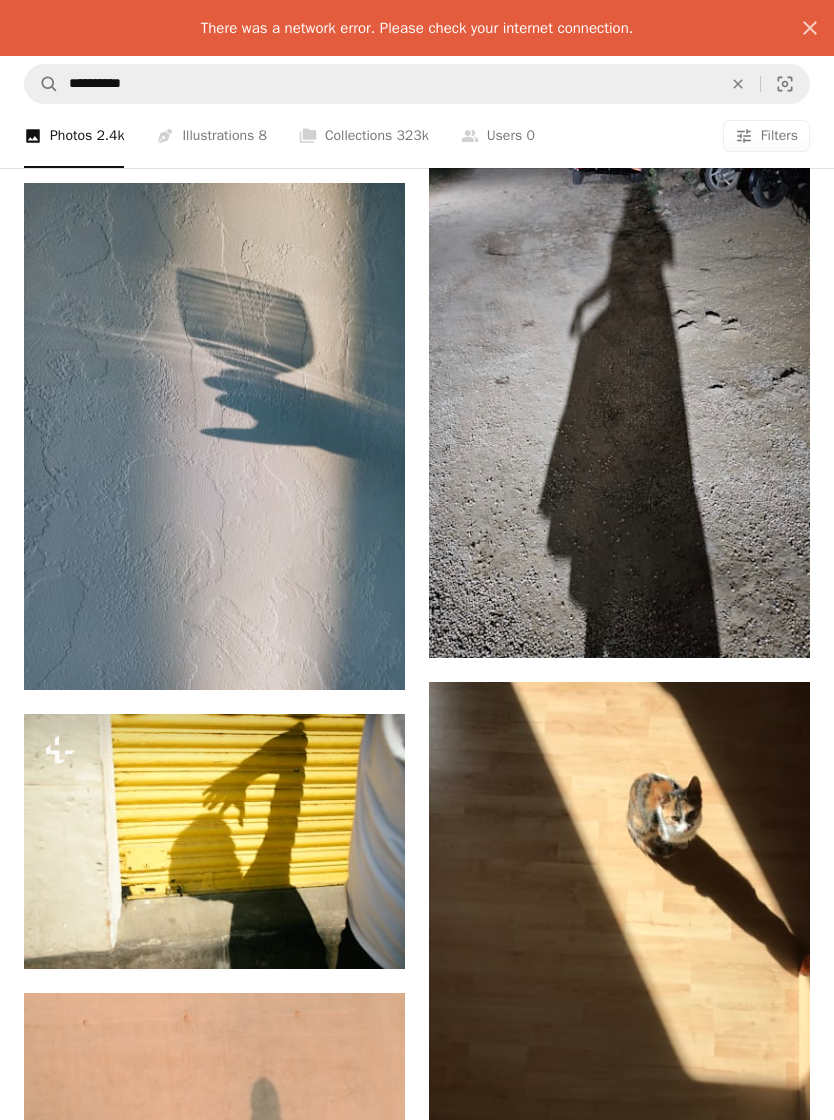 click on "Arrow pointing down" 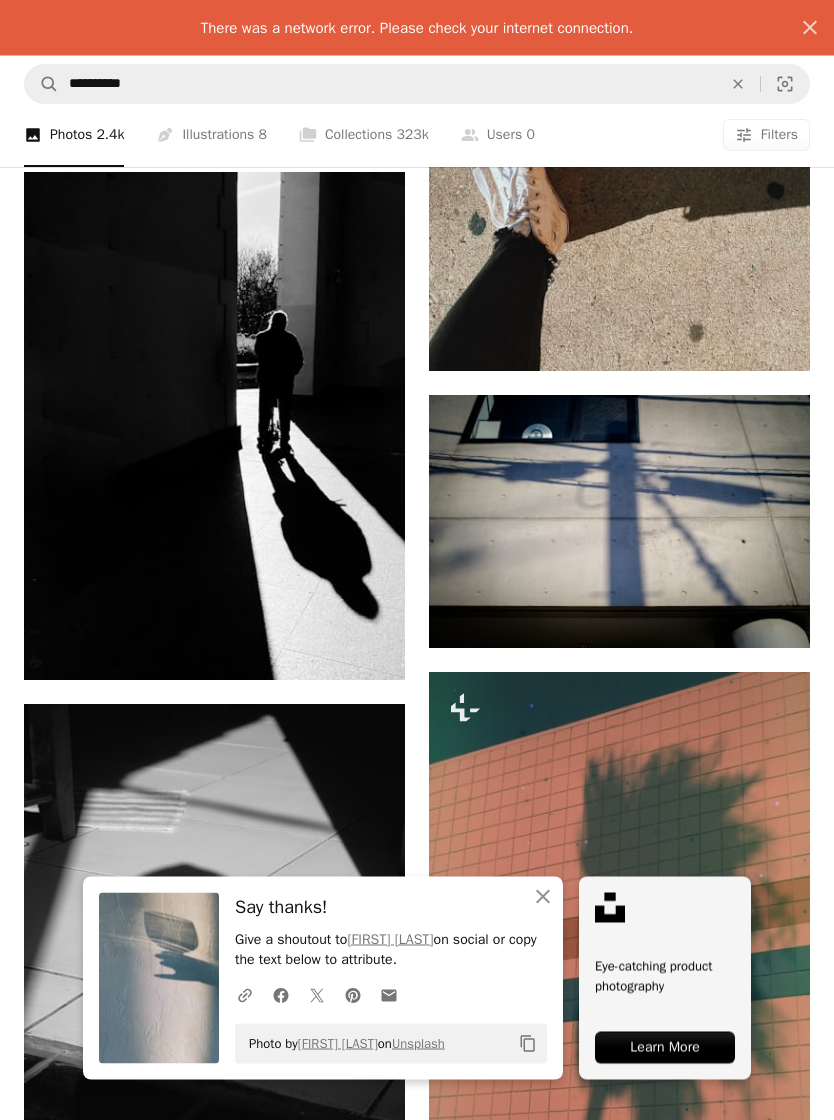 scroll, scrollTop: 30784, scrollLeft: 0, axis: vertical 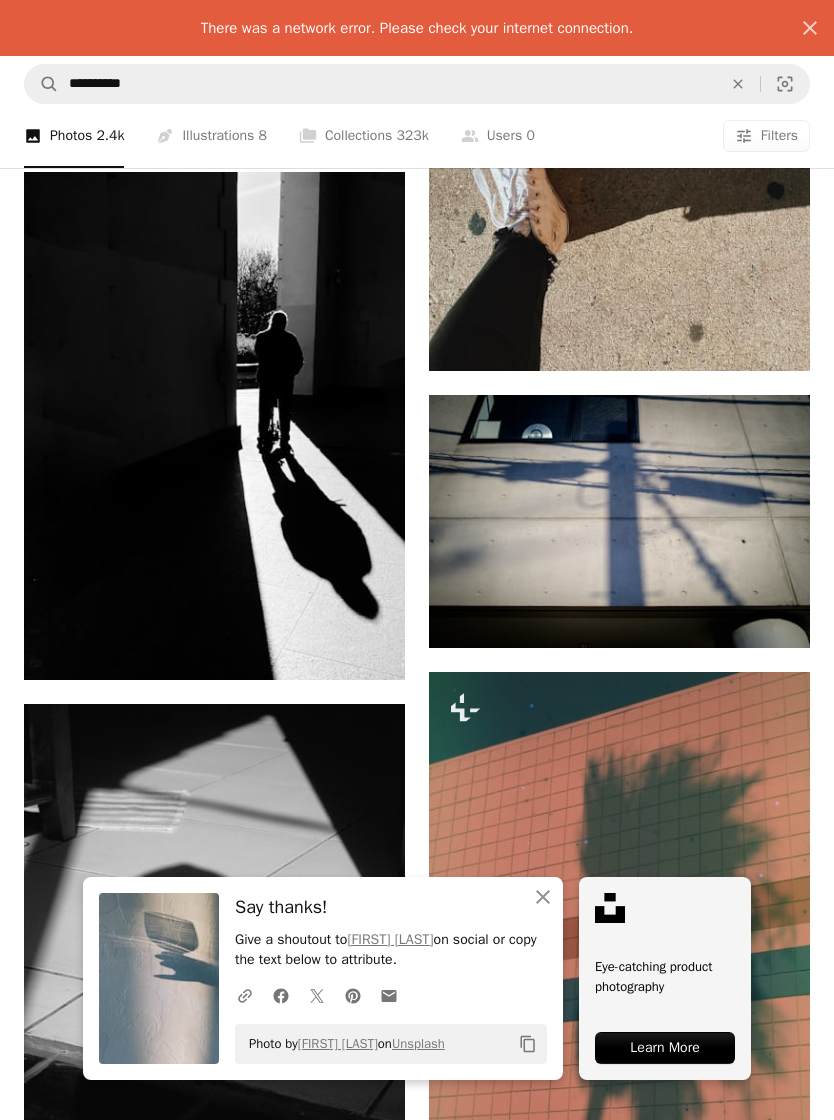 click on "Arrow pointing down" 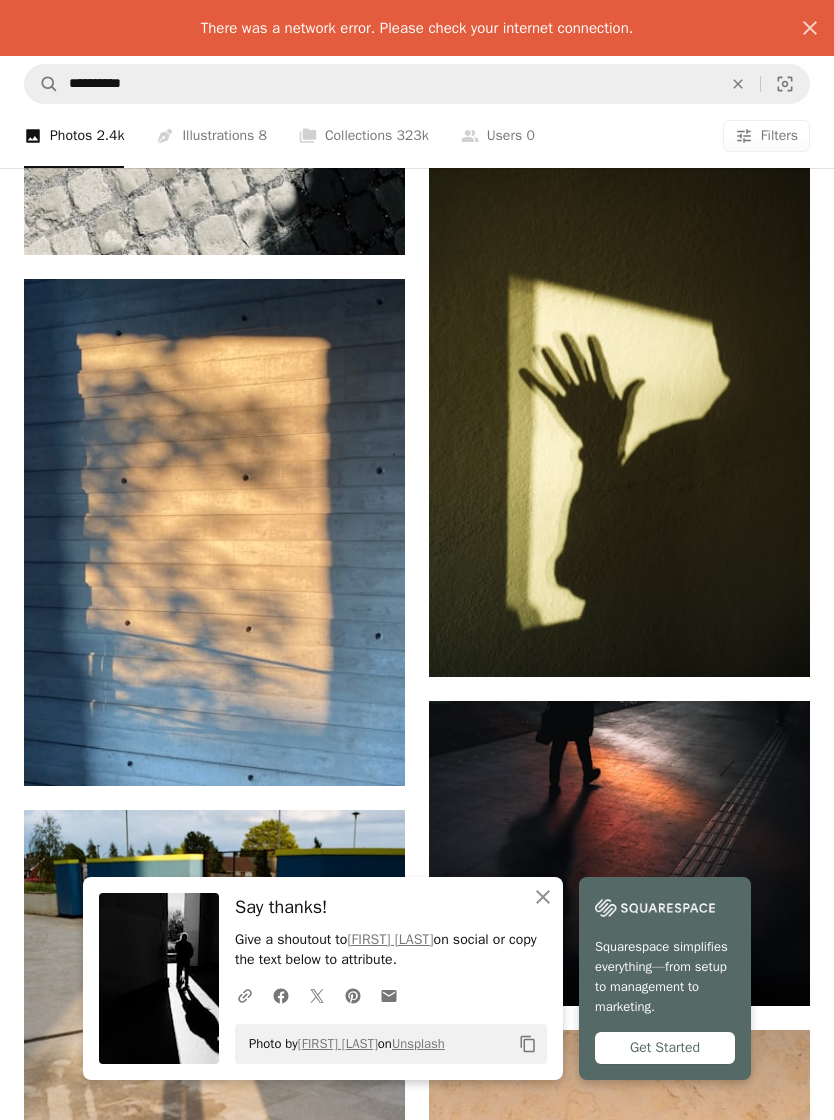 scroll, scrollTop: 36451, scrollLeft: 0, axis: vertical 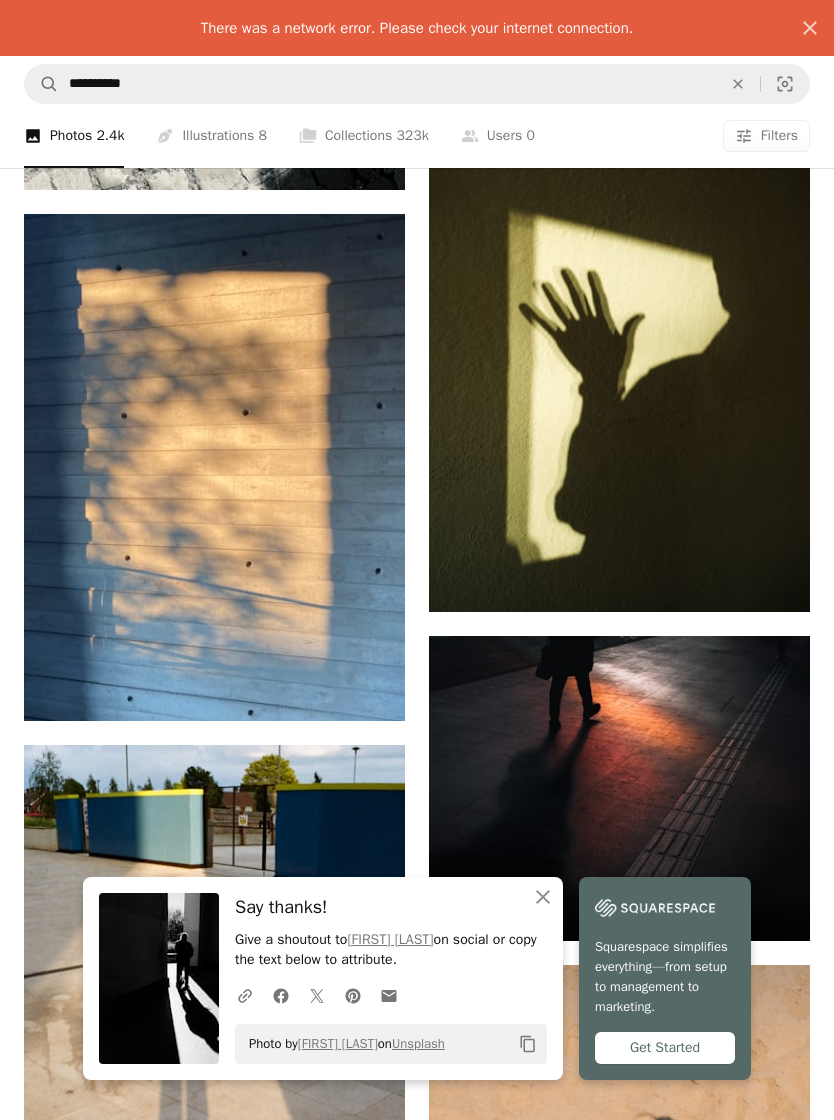 click on "Arrow pointing down" 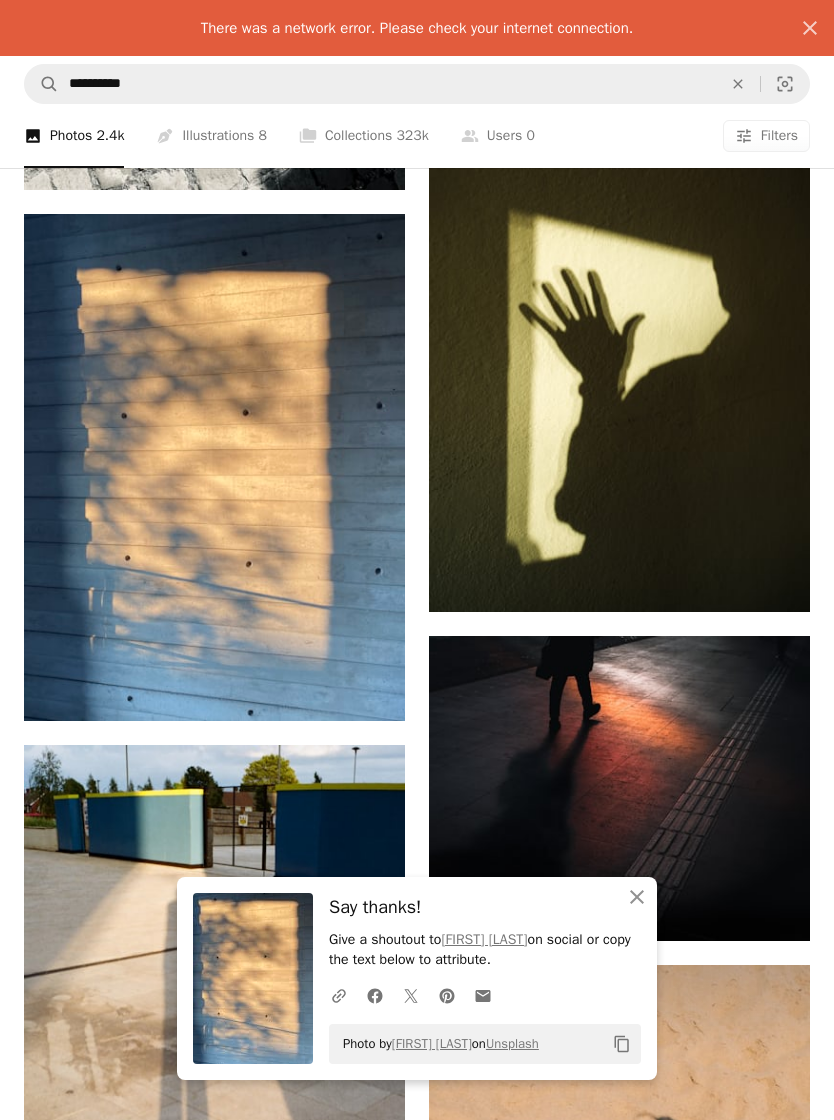 scroll, scrollTop: 36482, scrollLeft: 0, axis: vertical 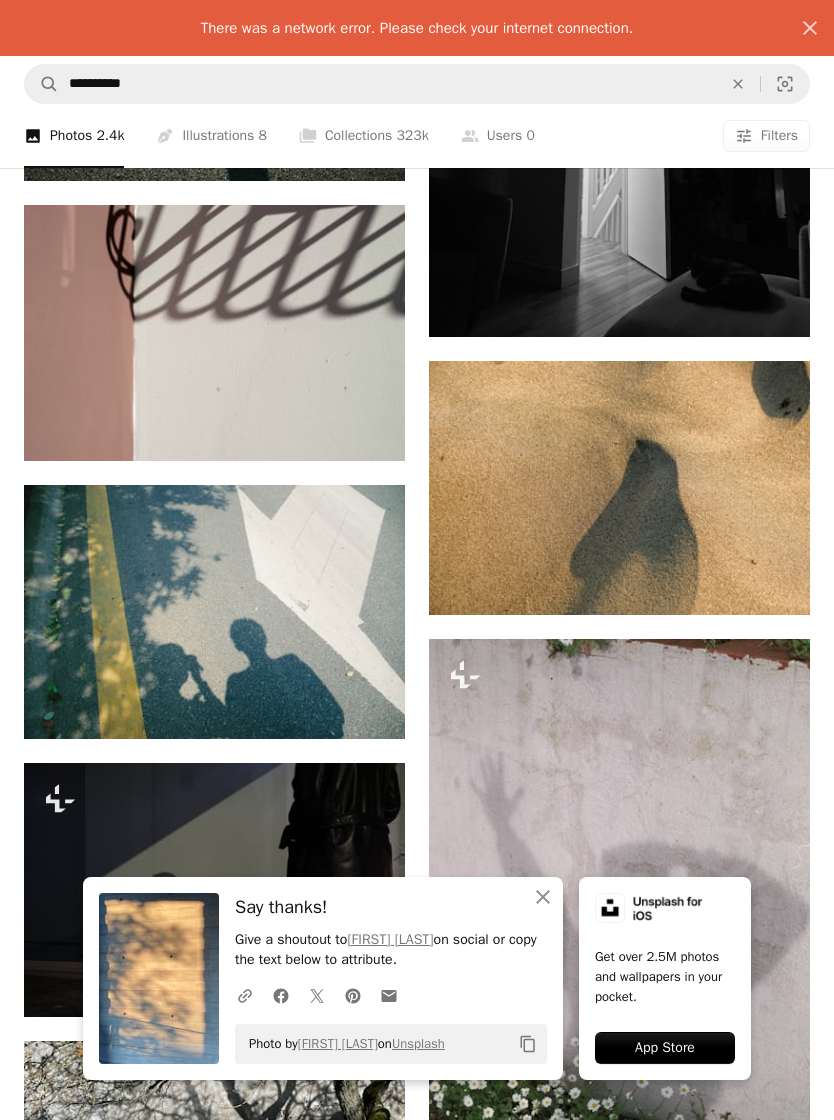 click on "An X shape" 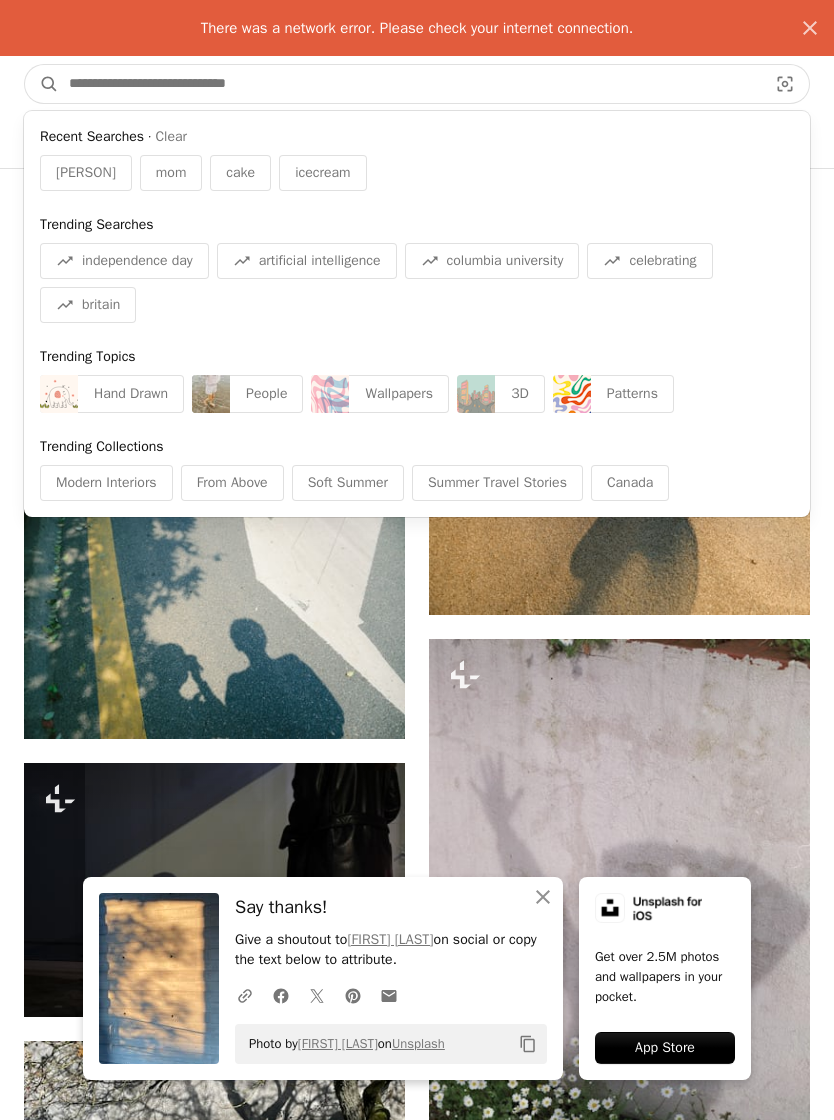 scroll, scrollTop: 41318, scrollLeft: 0, axis: vertical 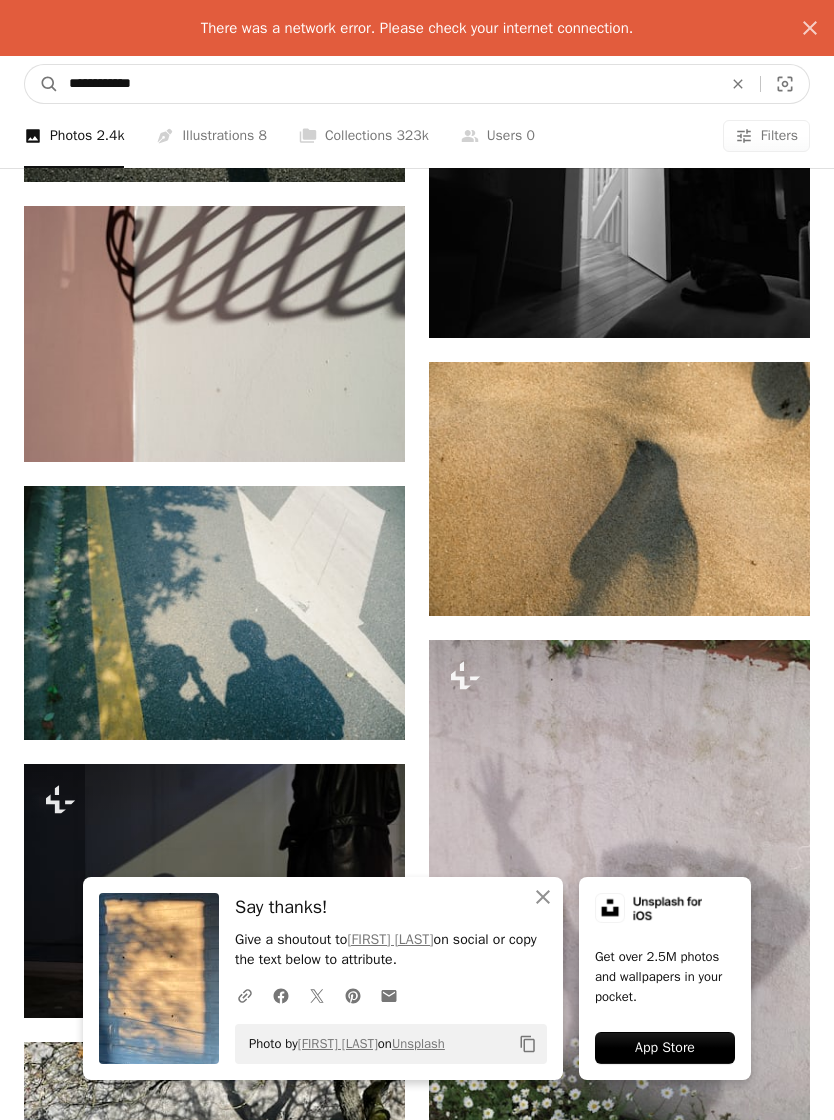 type on "*********" 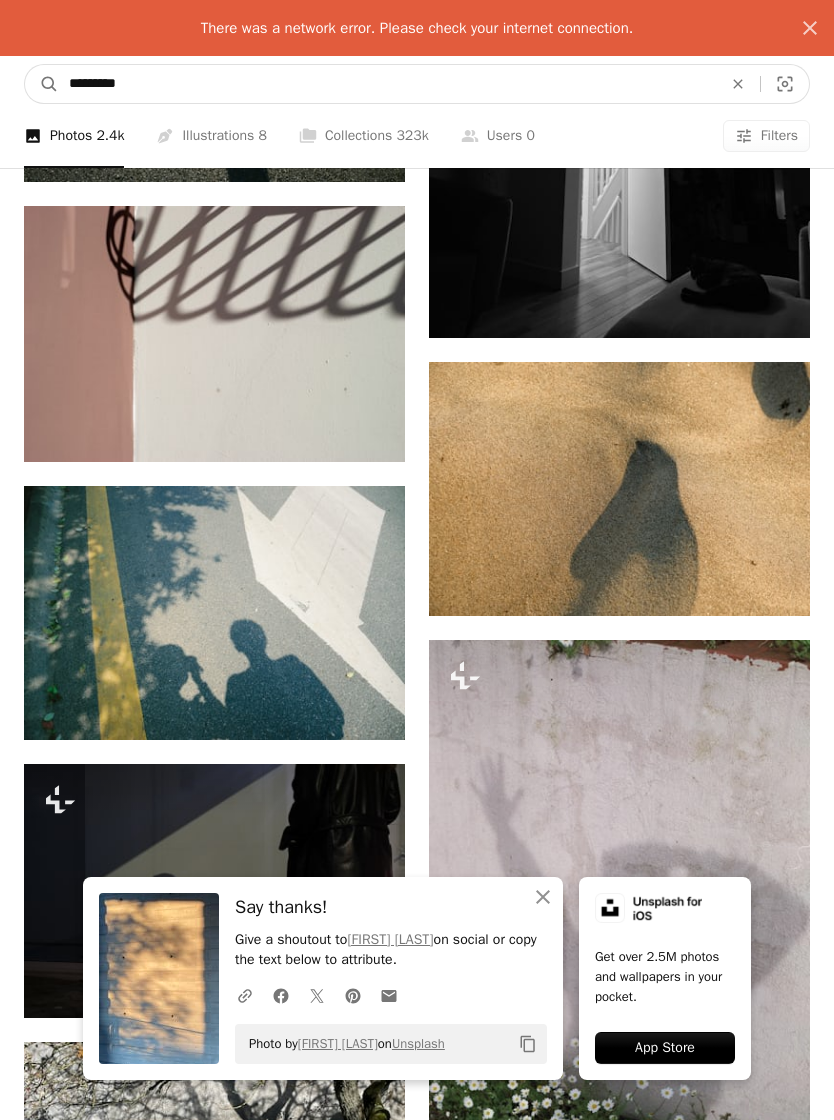 click on "A magnifying glass" at bounding box center (42, 84) 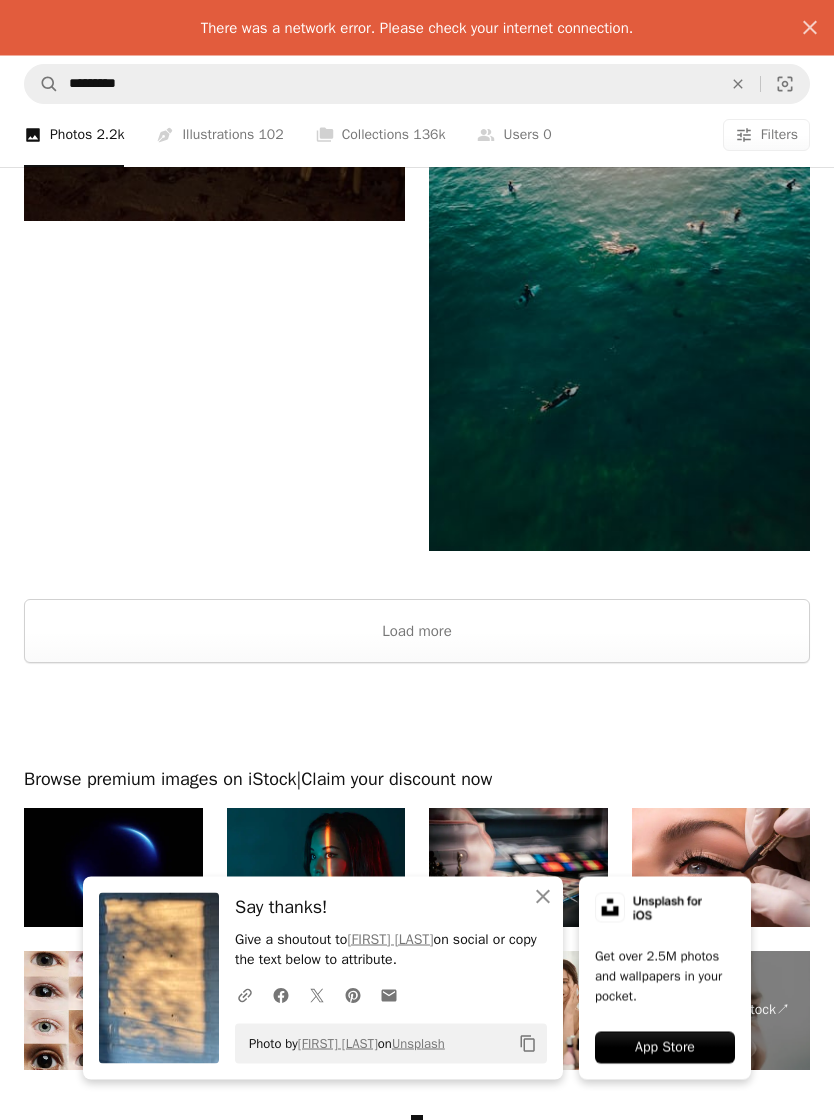click on "Load more" at bounding box center (417, 632) 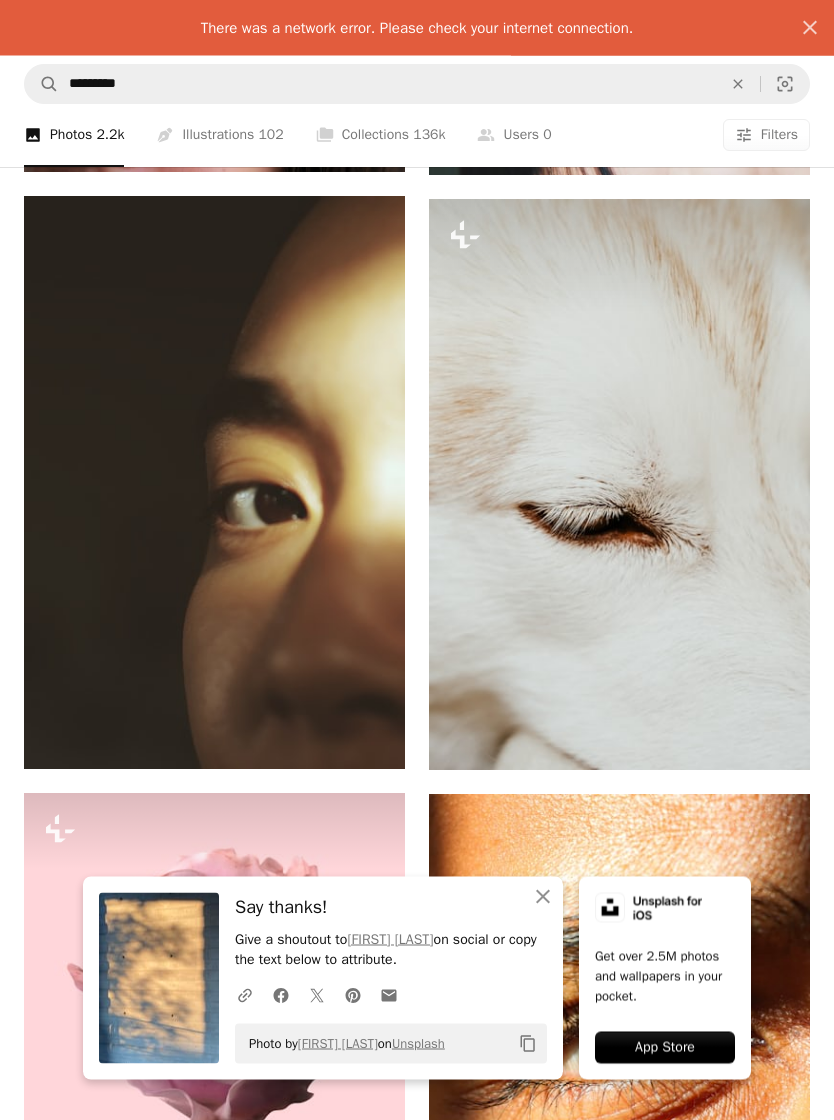 scroll, scrollTop: 24371, scrollLeft: 0, axis: vertical 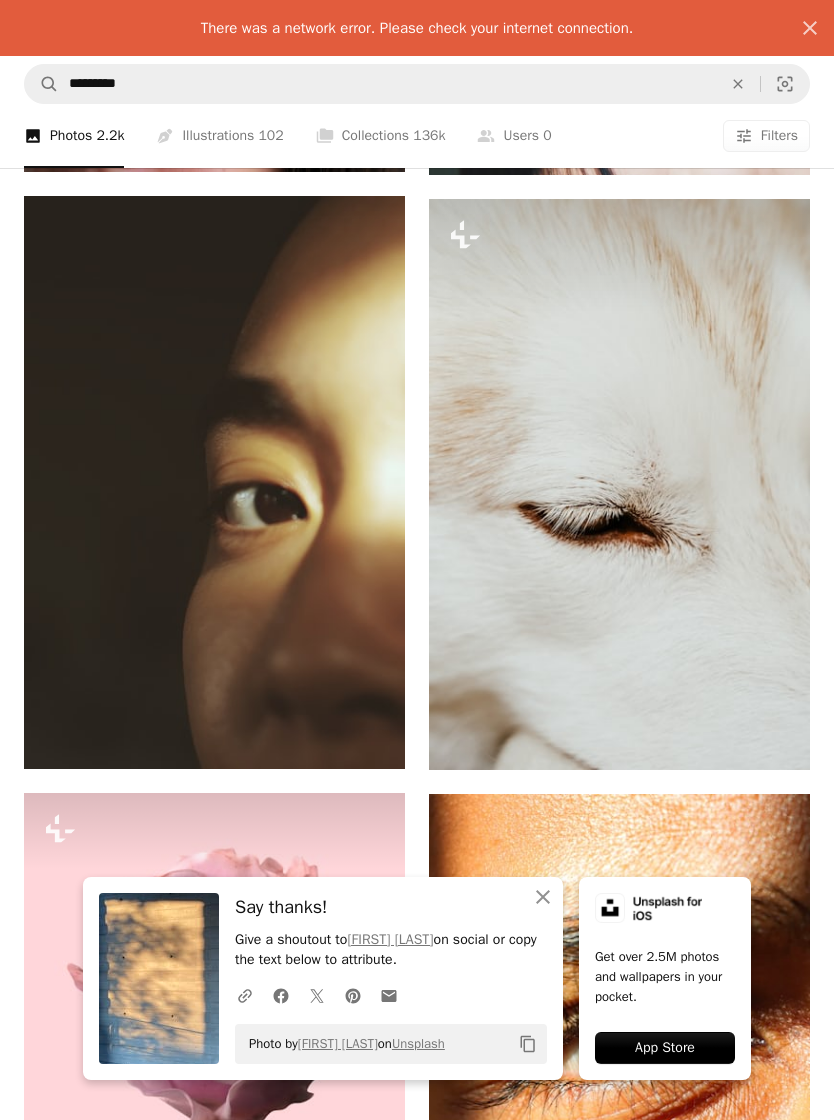 click 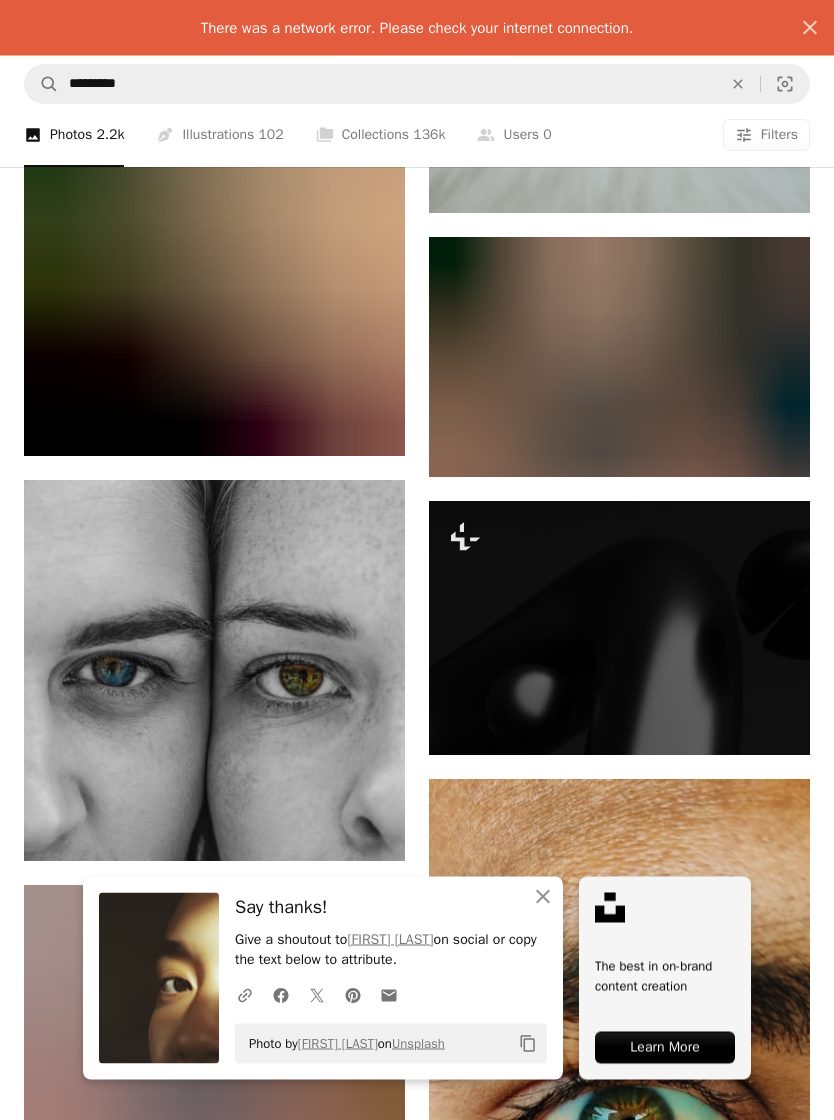 scroll, scrollTop: 61059, scrollLeft: 0, axis: vertical 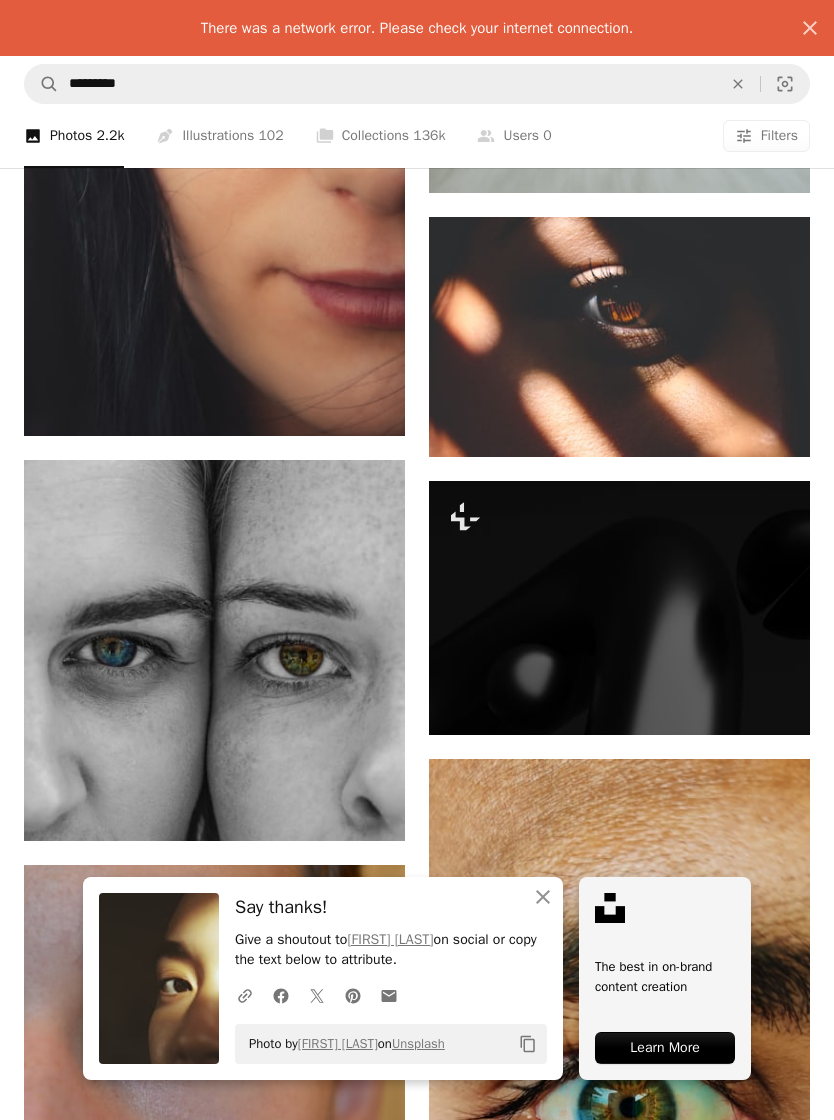 click on "Arrow pointing down" 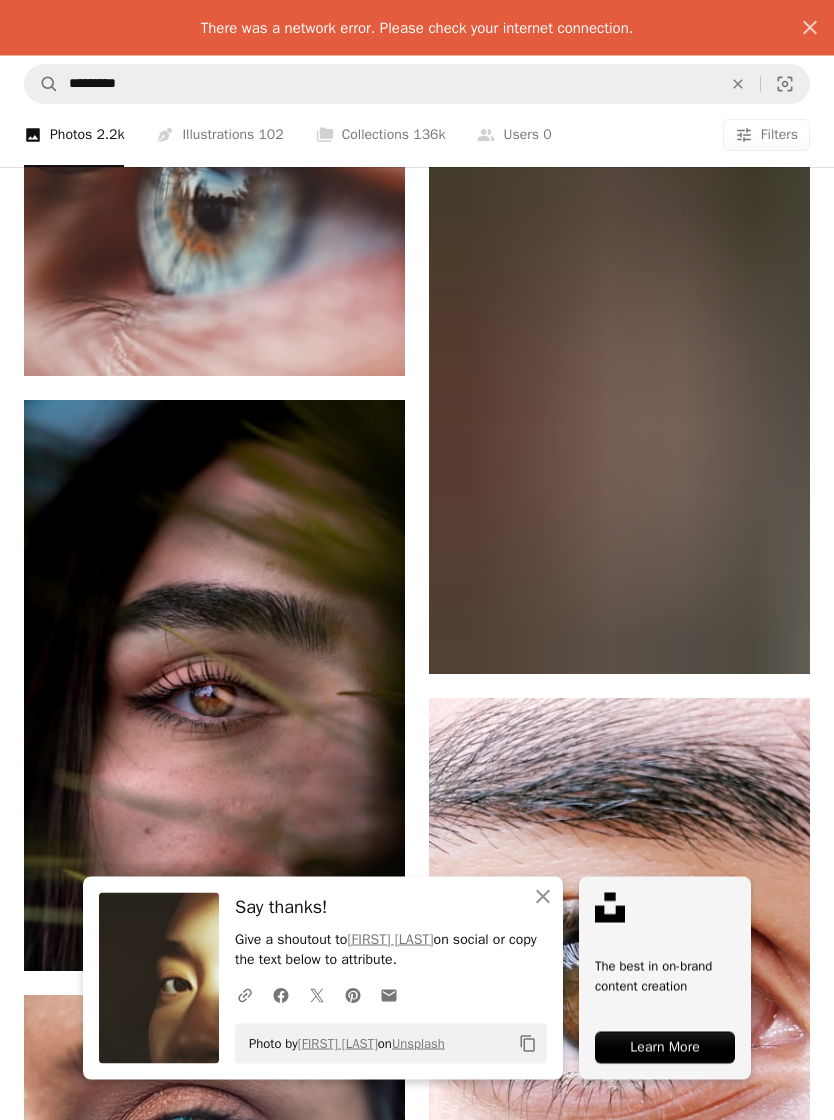 scroll, scrollTop: 73407, scrollLeft: 0, axis: vertical 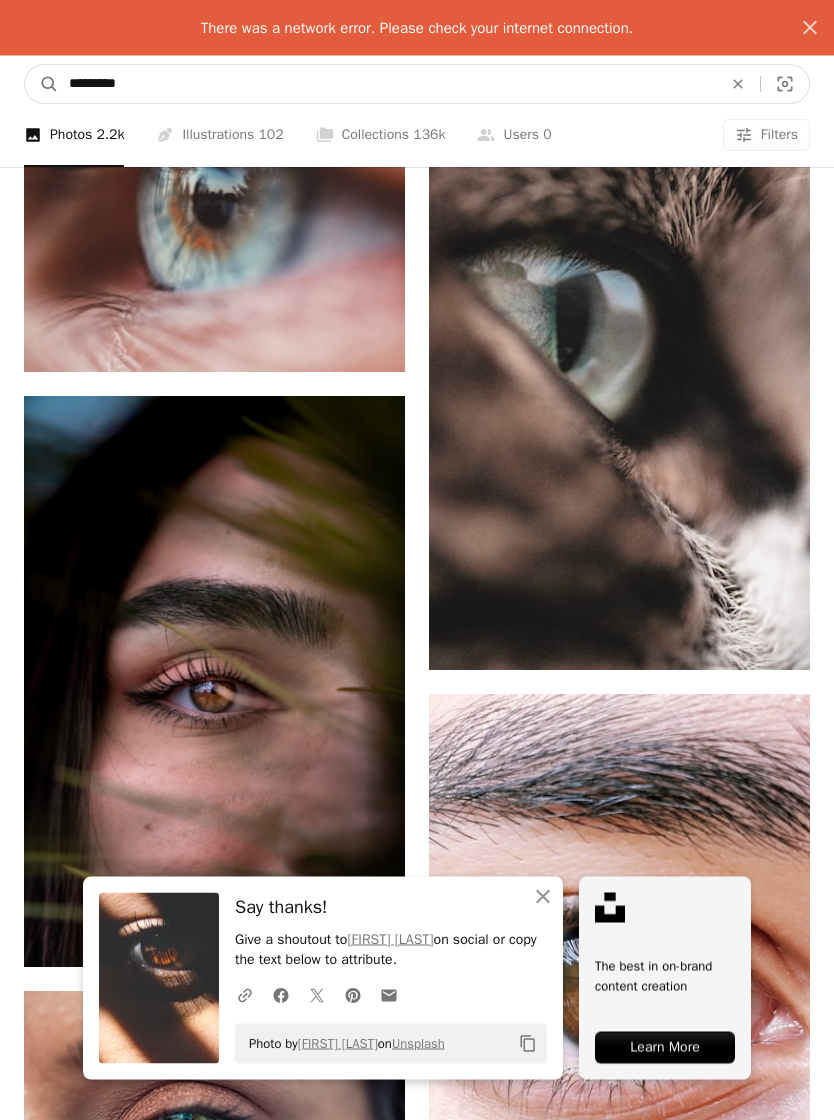 click on "*********" at bounding box center (387, 84) 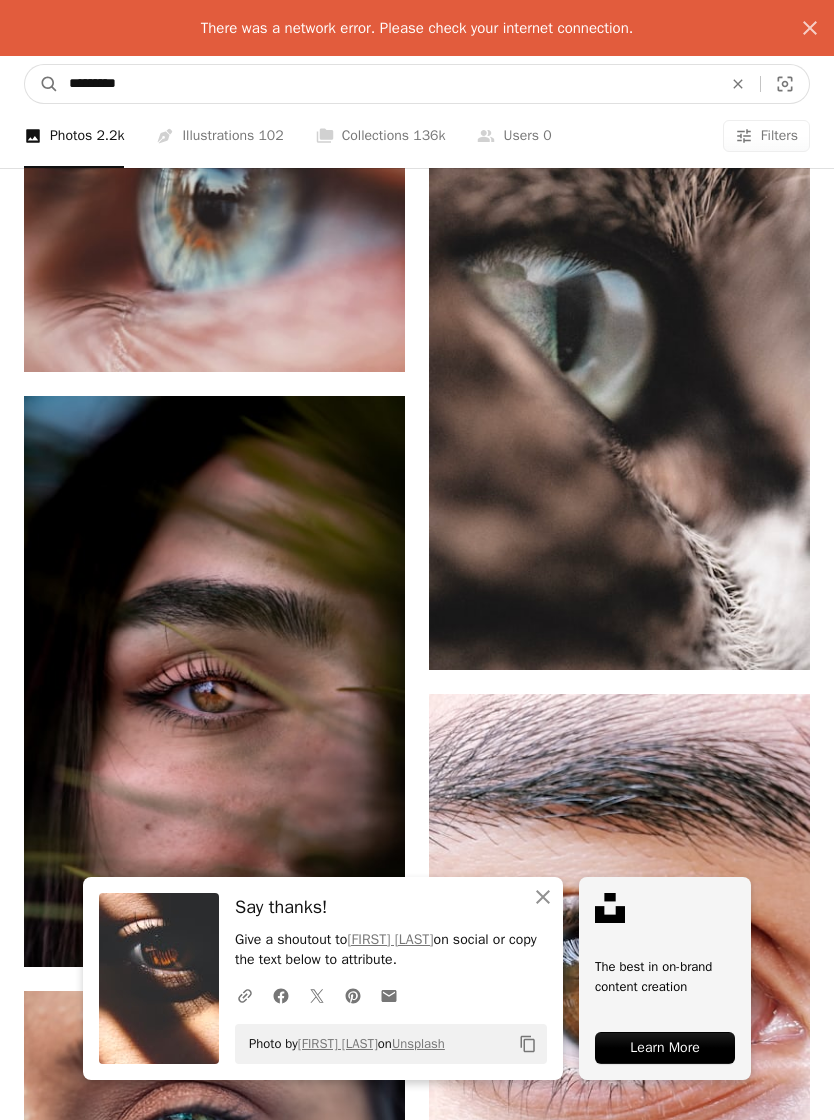 scroll, scrollTop: 73407, scrollLeft: 0, axis: vertical 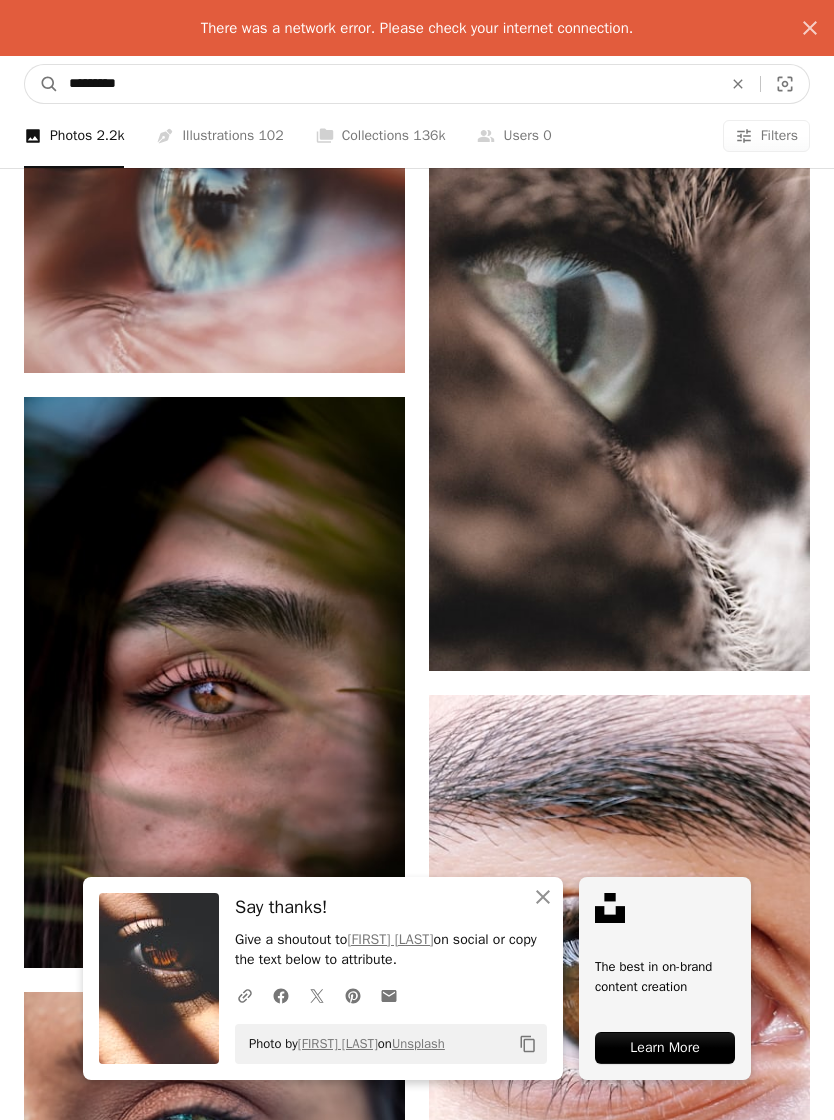 click on "*********" at bounding box center (387, 84) 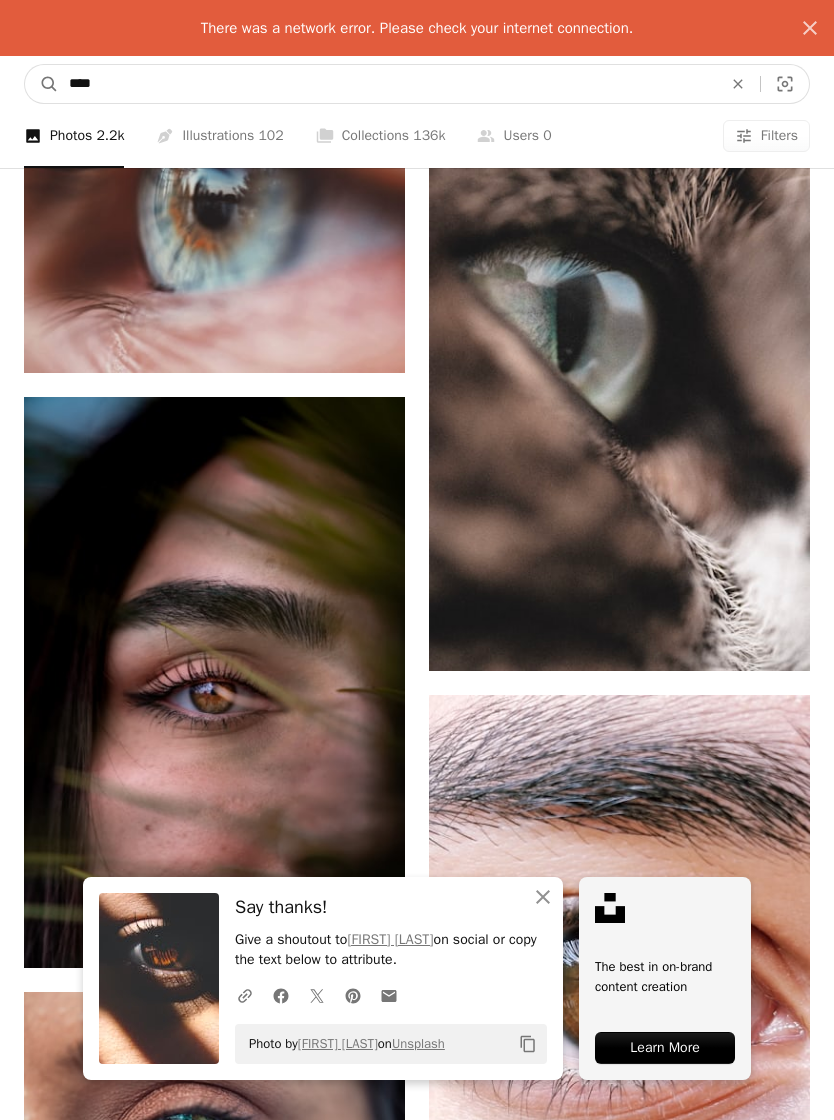 type on "****" 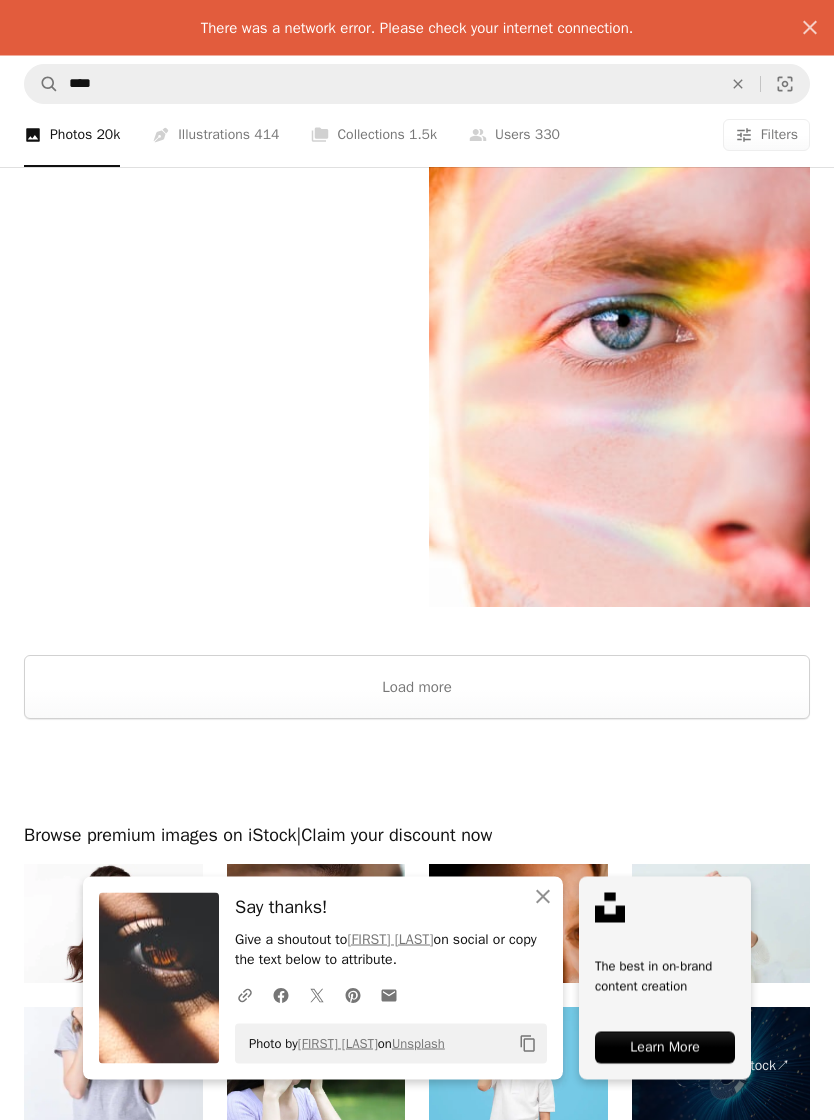 scroll, scrollTop: 4718, scrollLeft: 0, axis: vertical 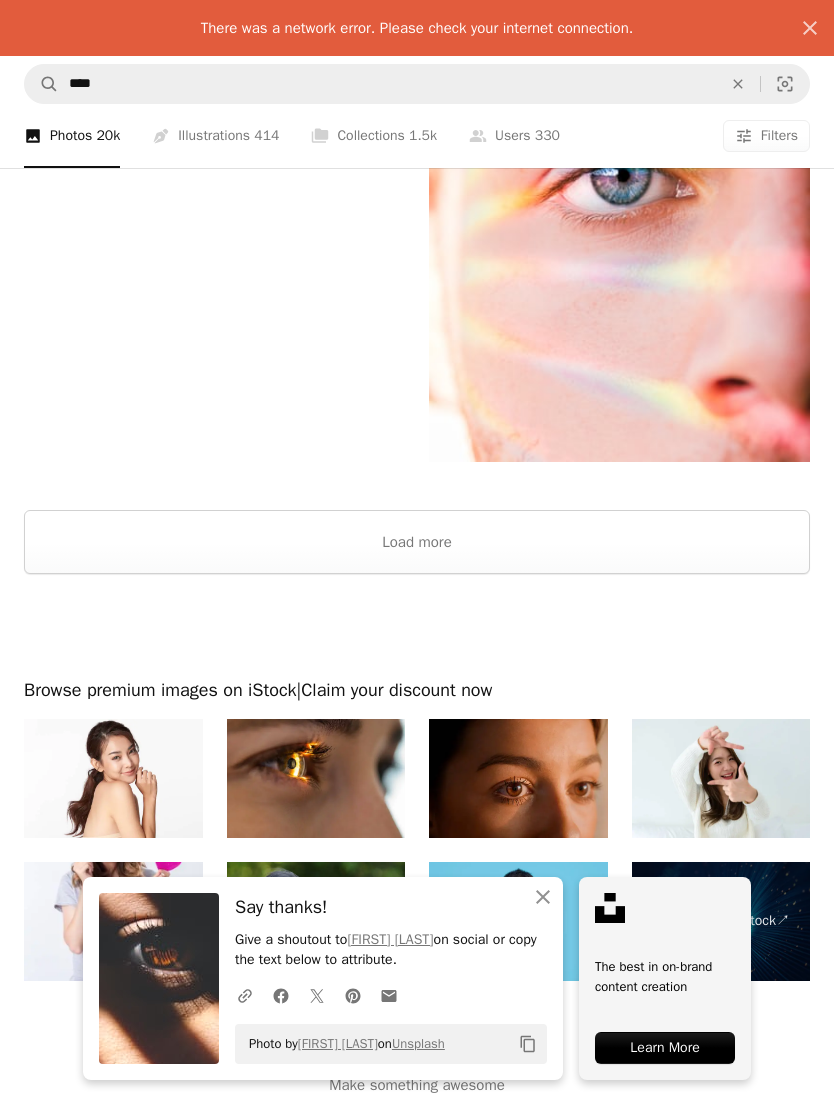 click on "Load more" at bounding box center [417, 542] 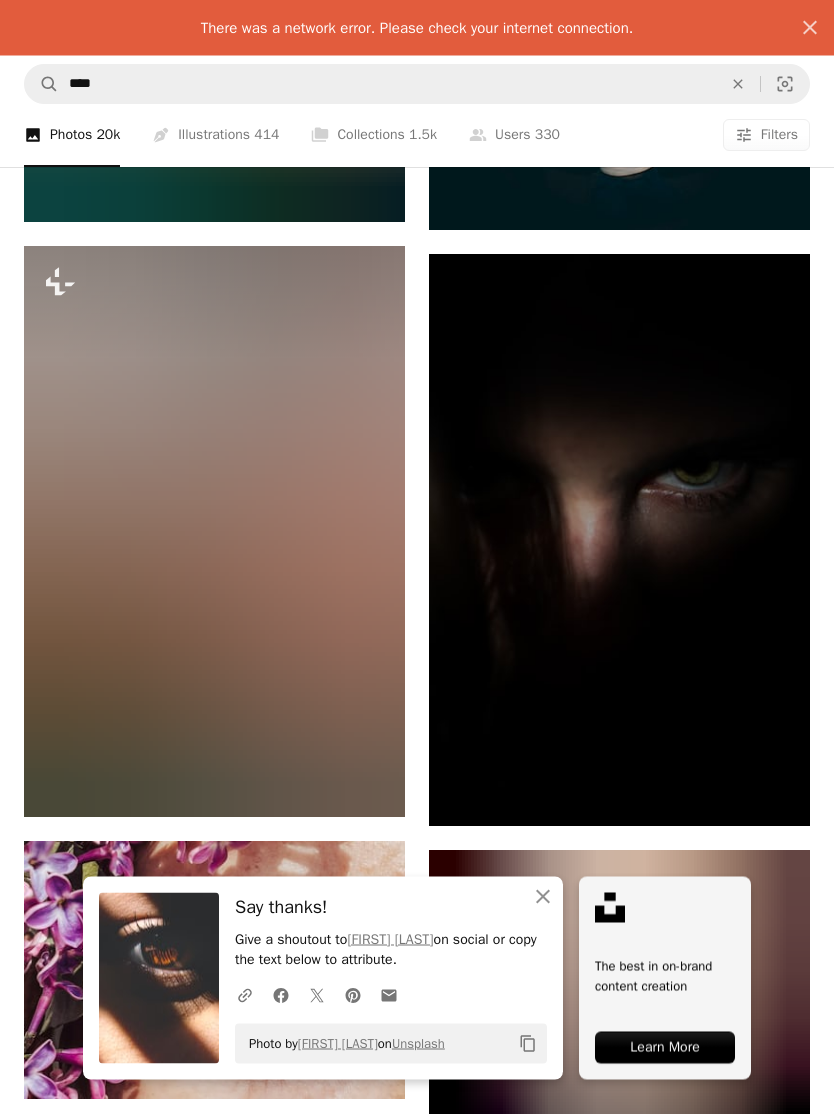 scroll, scrollTop: 32344, scrollLeft: 0, axis: vertical 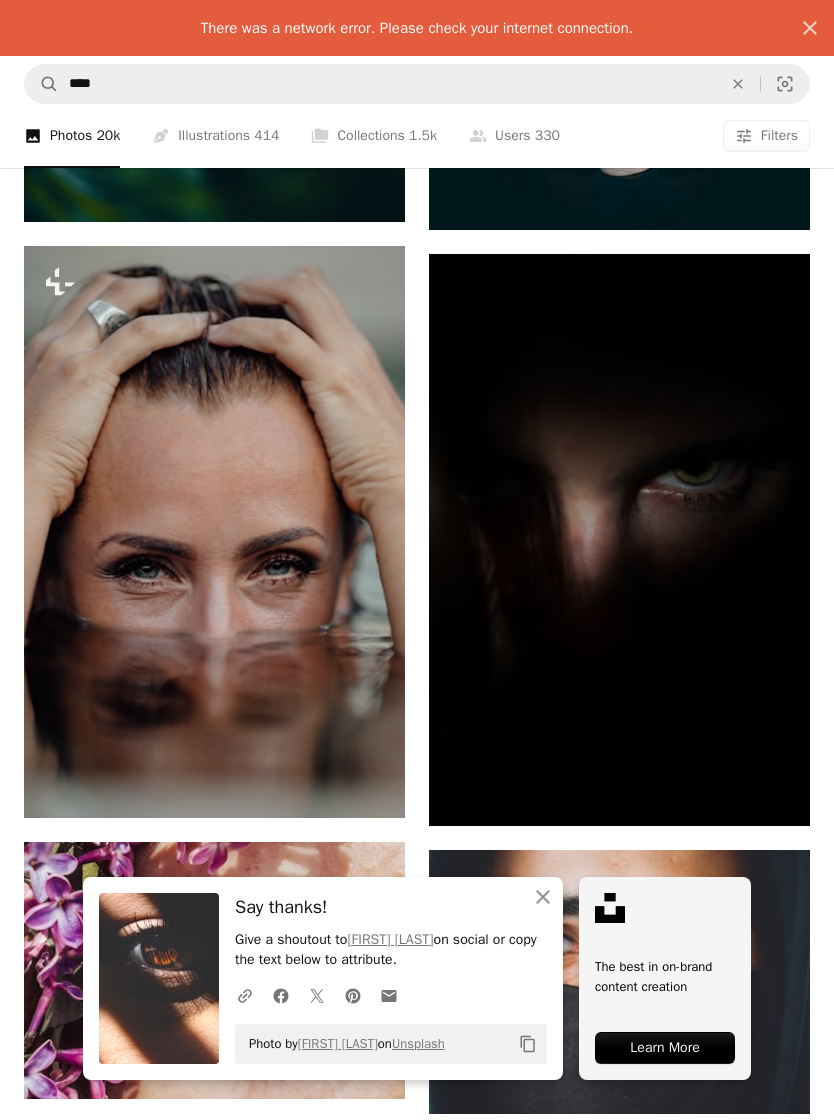 click on "Arrow pointing down" 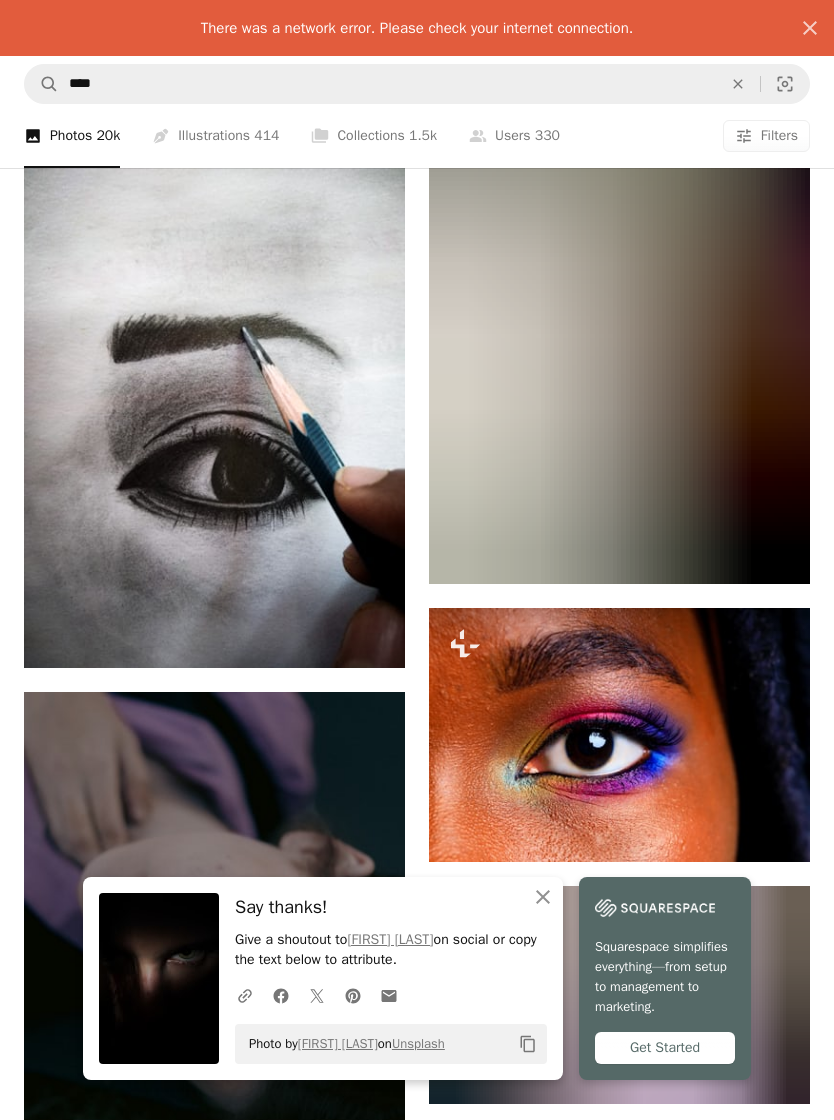 scroll, scrollTop: 74325, scrollLeft: 0, axis: vertical 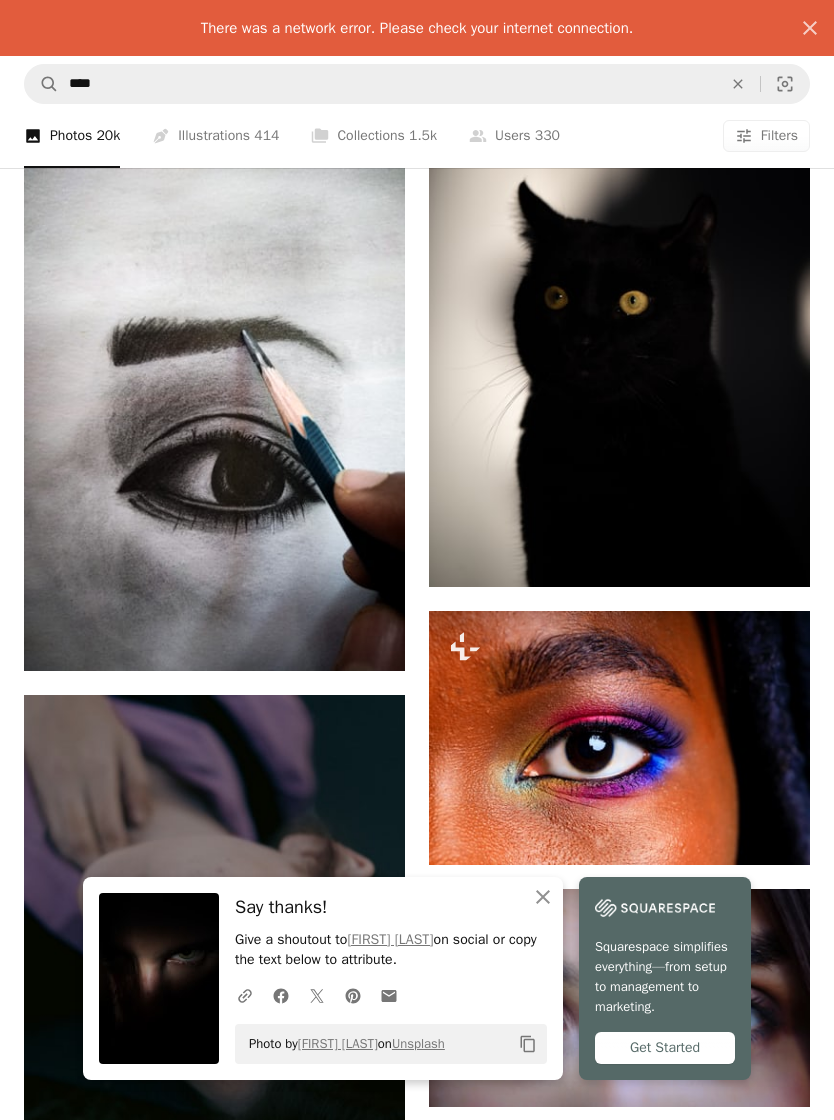 click at bounding box center [214, 418] 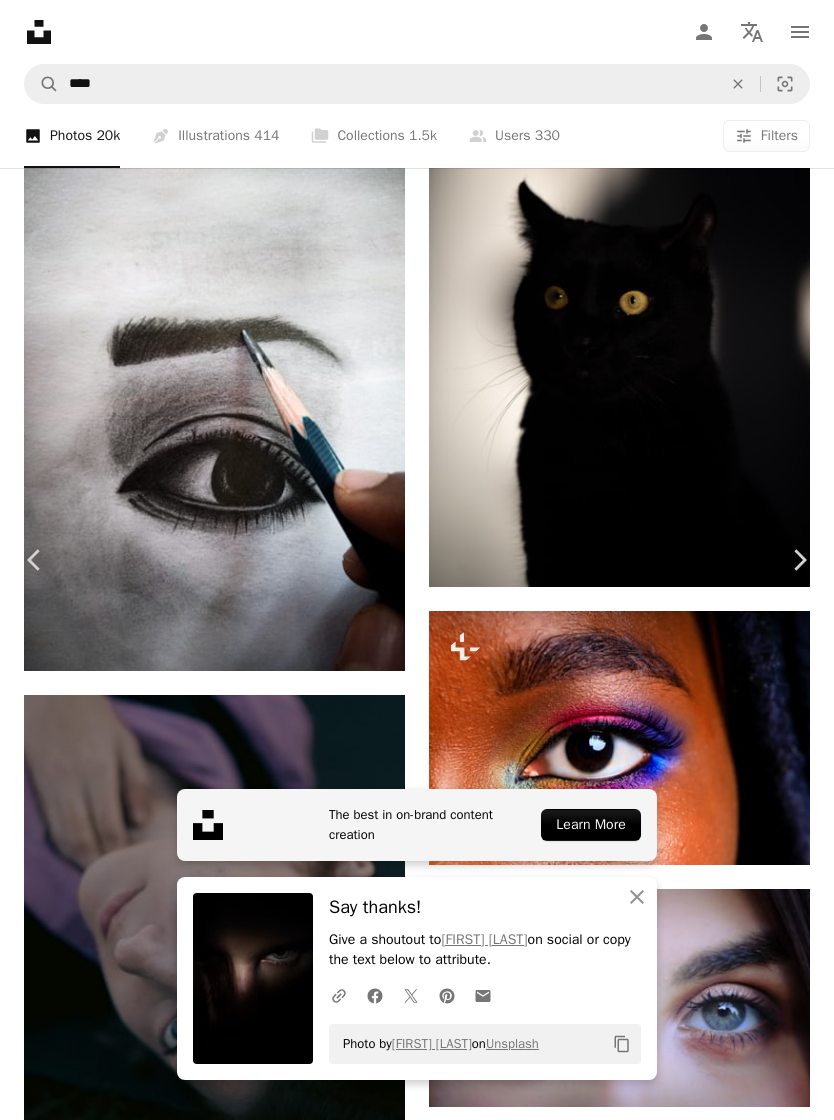 click on "Close-up pencil sketch of eye Calendar outlined Published on [MONTH] [DAY], [YEAR] Camera [BRAND], [MODEL] Safety Free to use under the Unsplash License eye art gallery sketch graphite art human face grey tool brush Free pictures Browse premium related images on iStock | Save 20% with code UNSPLASH20 View more on iStock ↗ Related images A heart A plus sign [FIRST] [LAST] Available for hire For" at bounding box center [417, 6025] 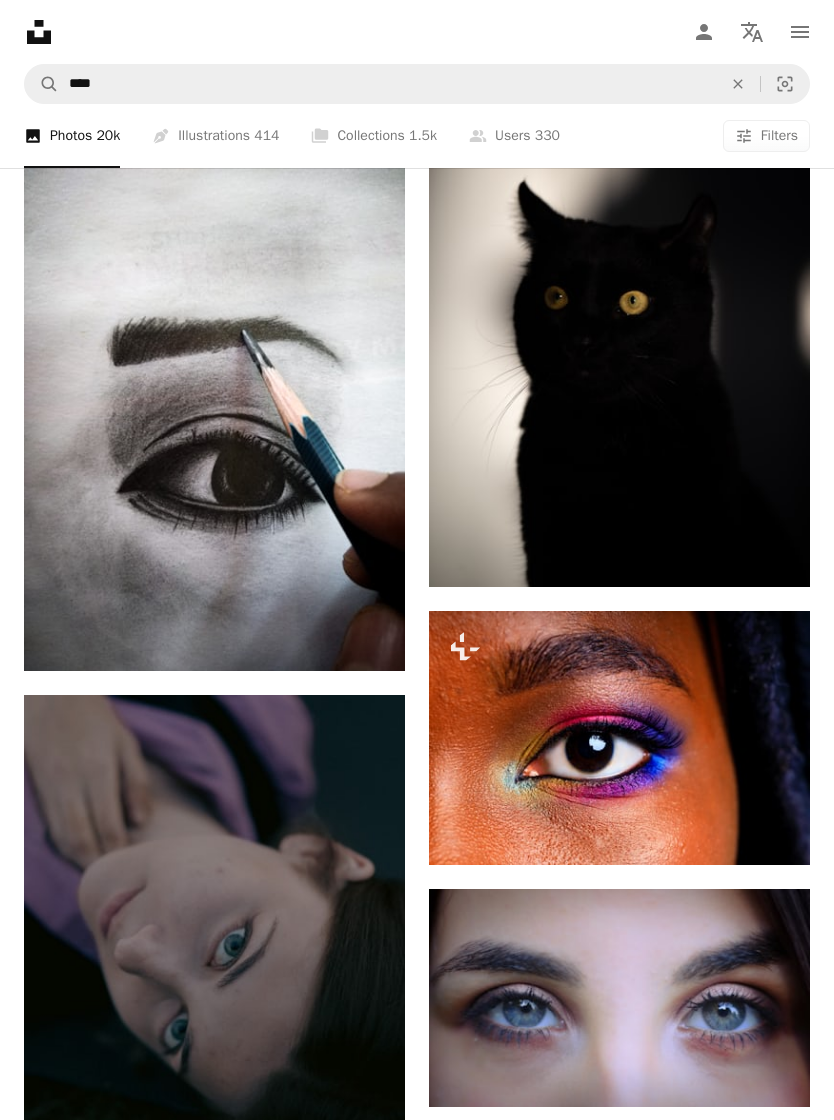 click on "Arrow pointing down" 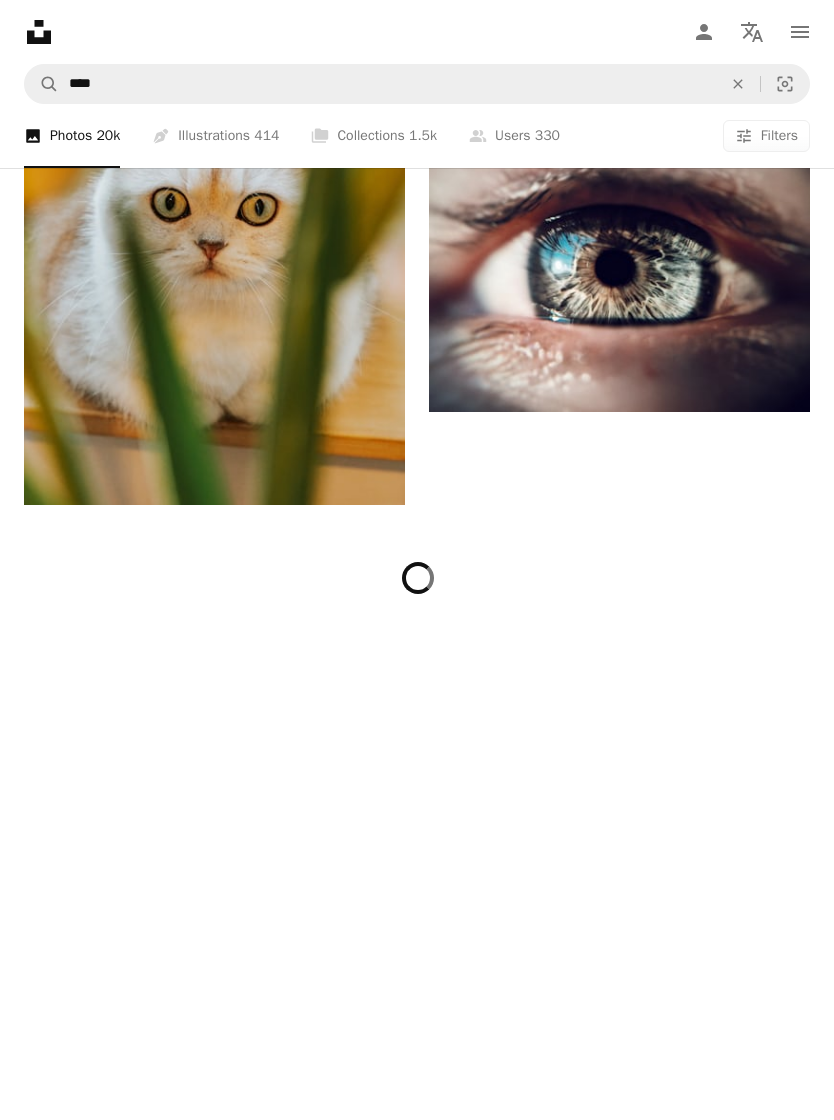scroll, scrollTop: 86009, scrollLeft: 0, axis: vertical 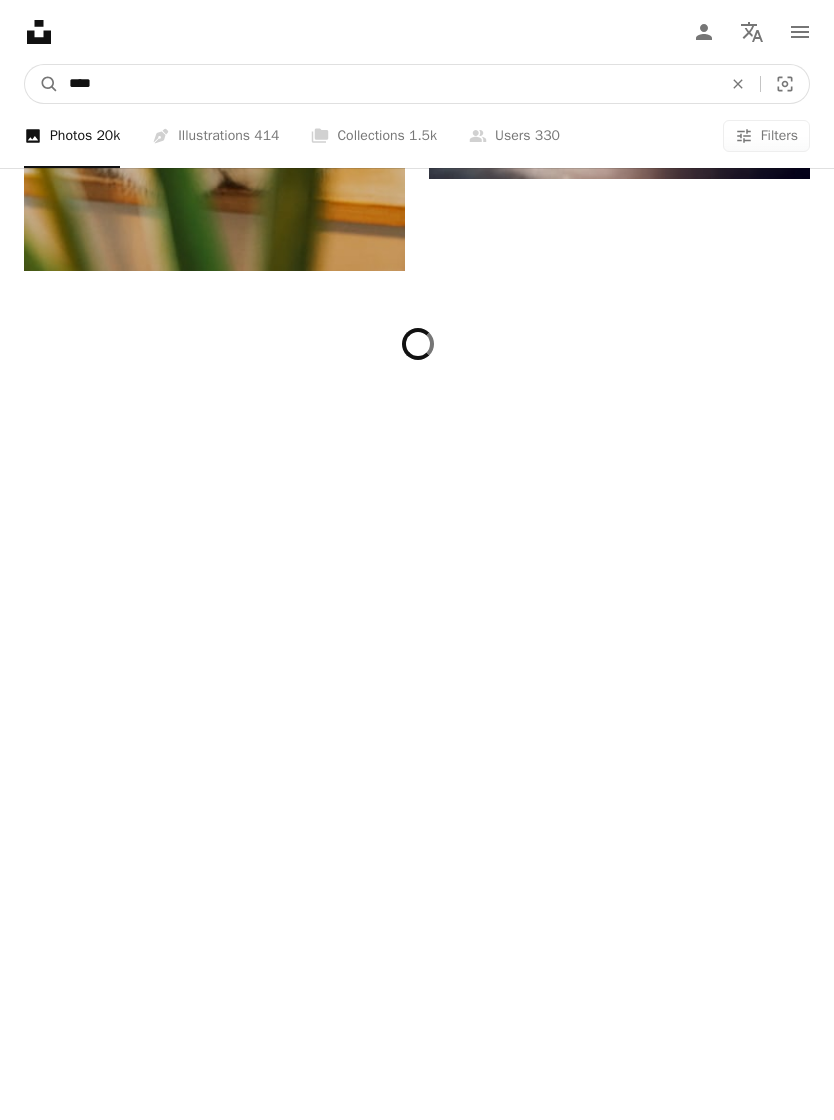 click on "****" at bounding box center (387, 84) 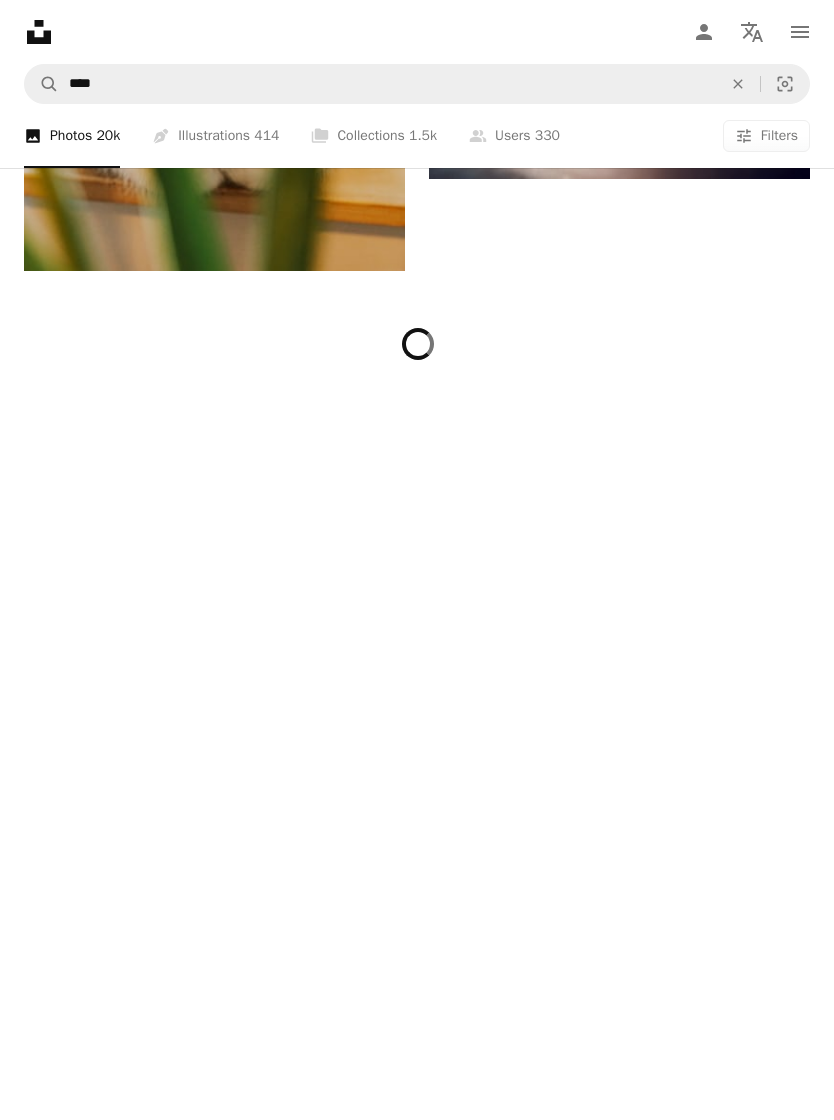 click on "An X shape" 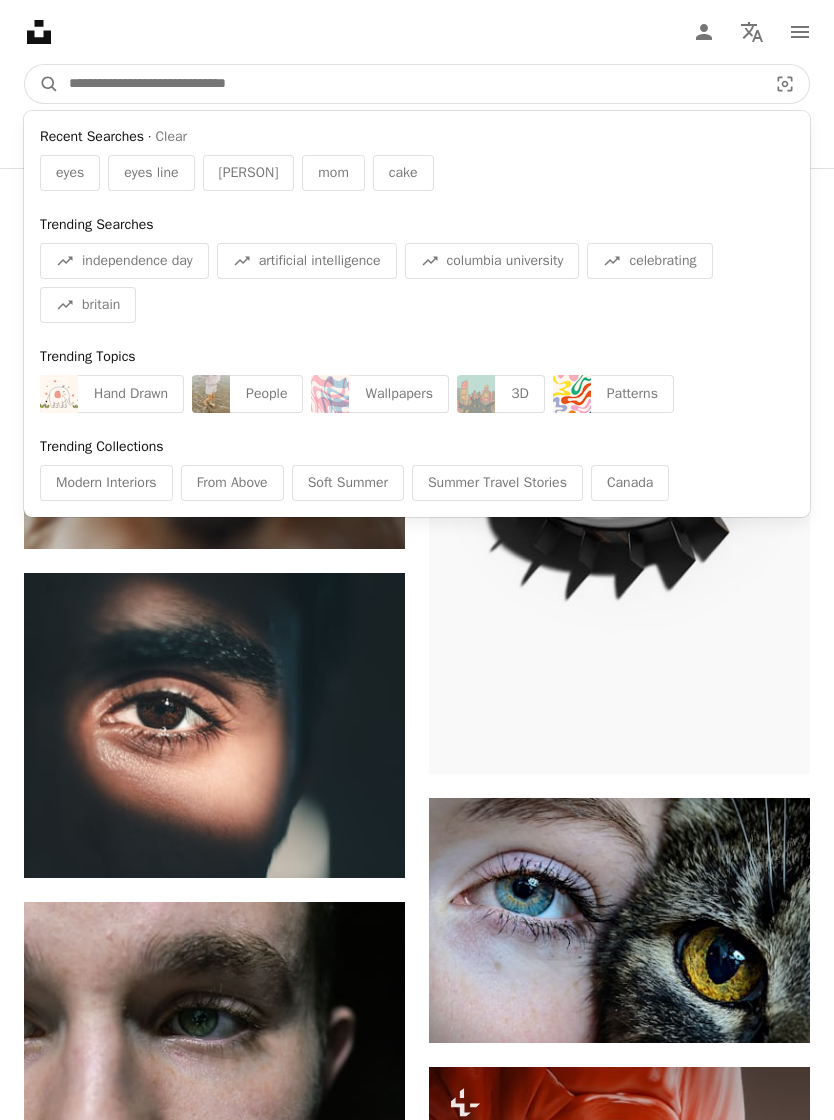 click at bounding box center [410, 84] 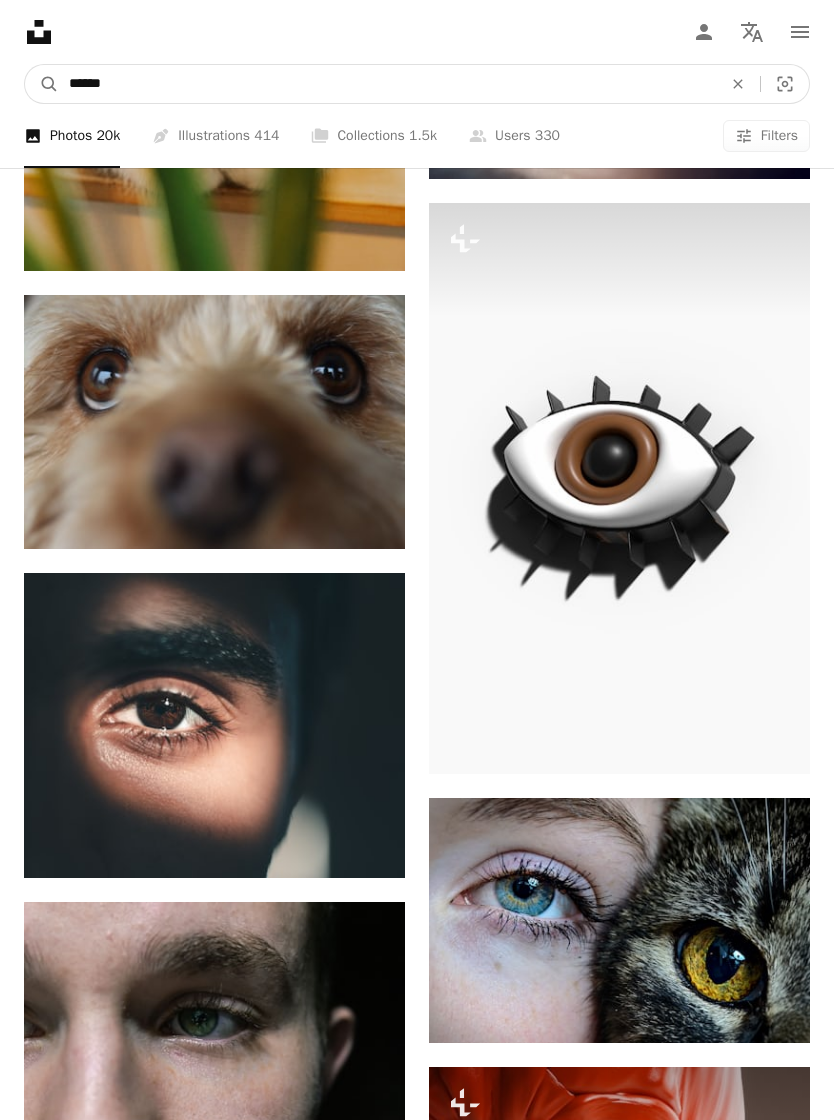 type on "******" 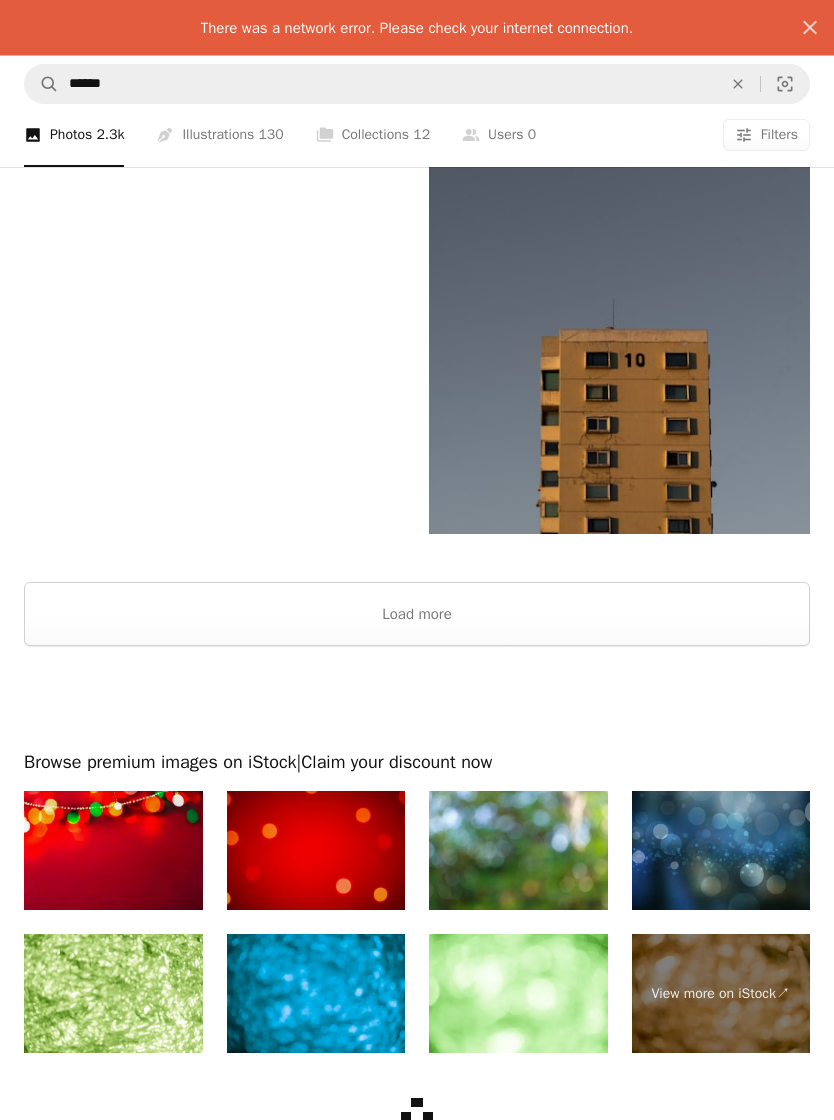 scroll, scrollTop: 4219, scrollLeft: 0, axis: vertical 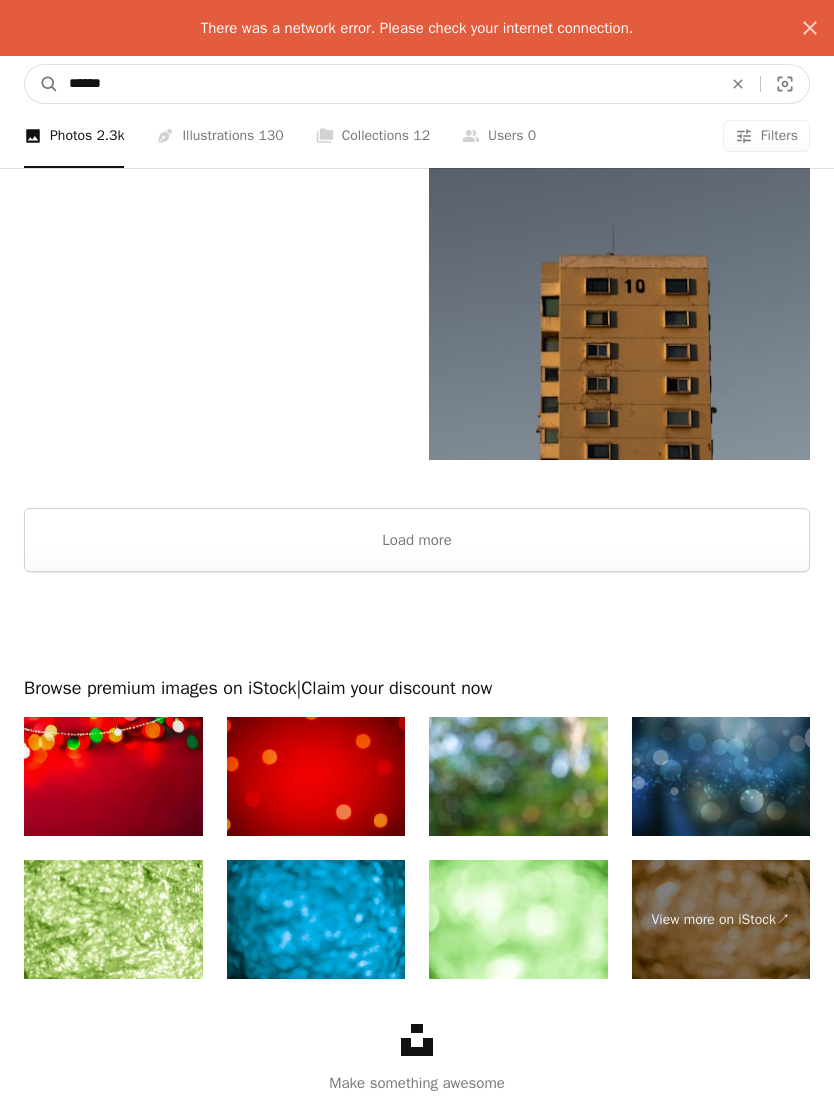 click on "******" at bounding box center [387, 84] 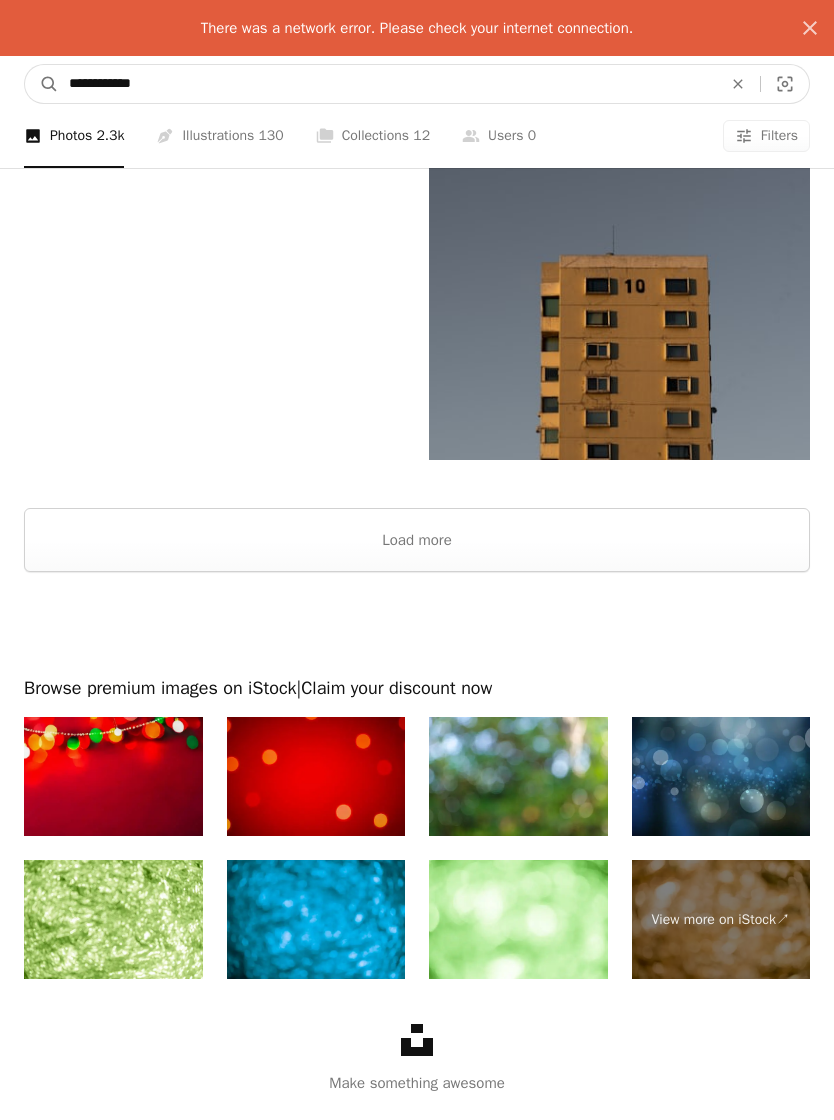 type on "**********" 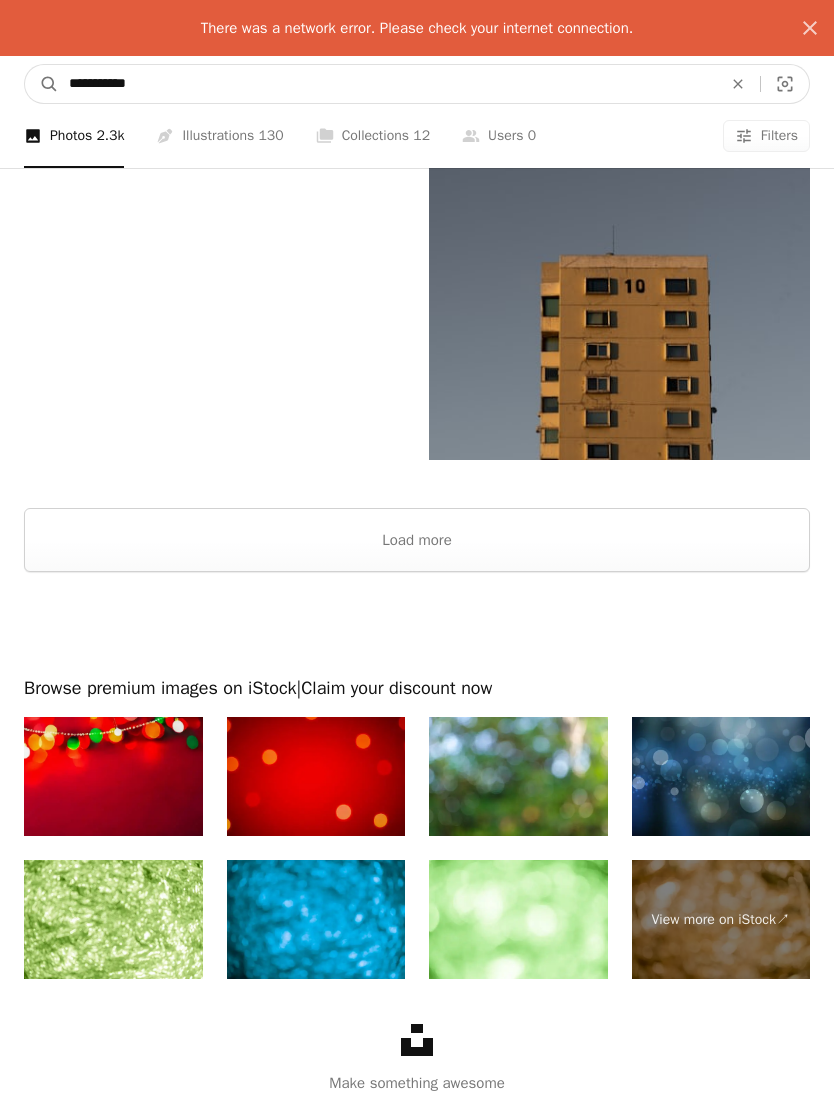 click on "A magnifying glass" at bounding box center (42, 84) 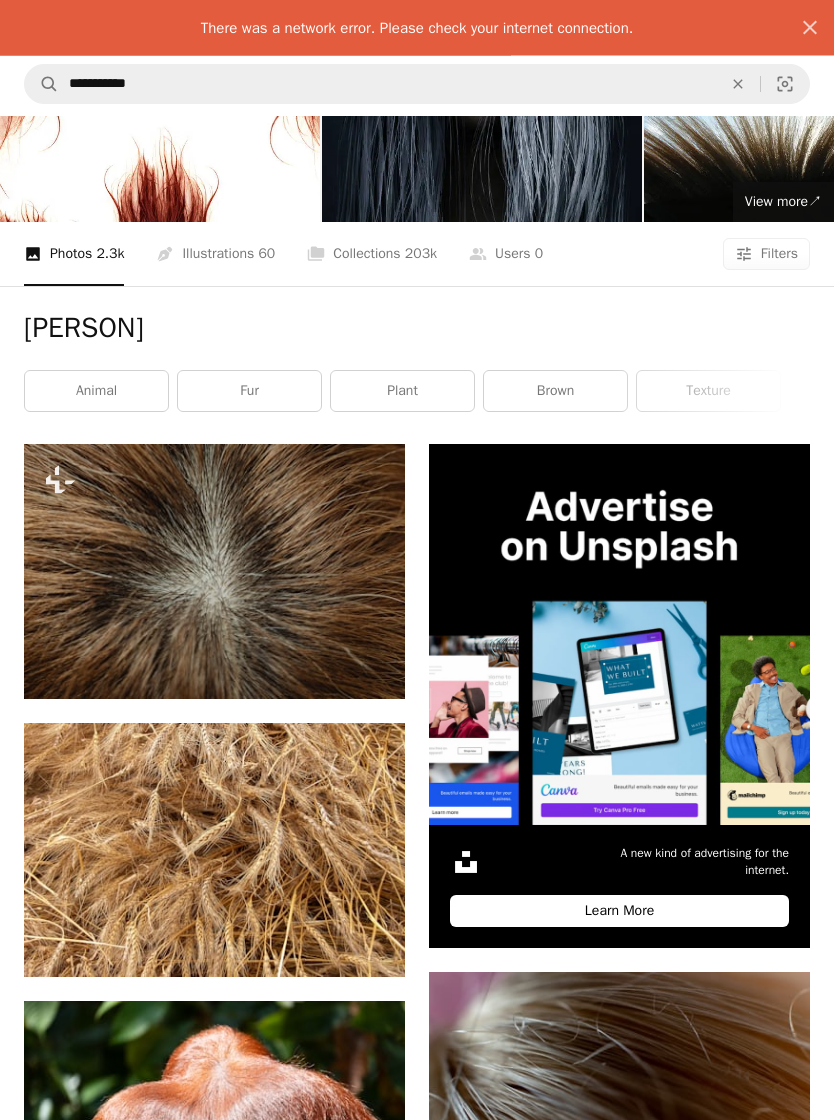 scroll, scrollTop: 0, scrollLeft: 0, axis: both 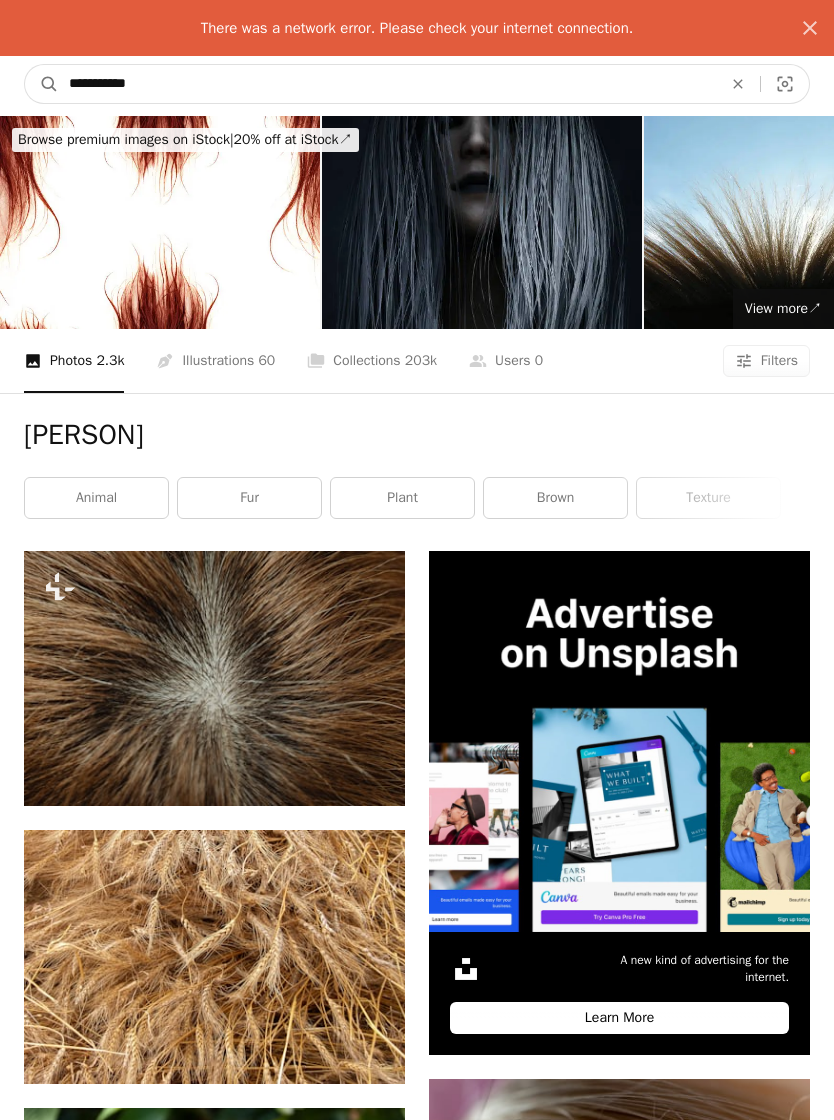 click on "**********" at bounding box center [387, 84] 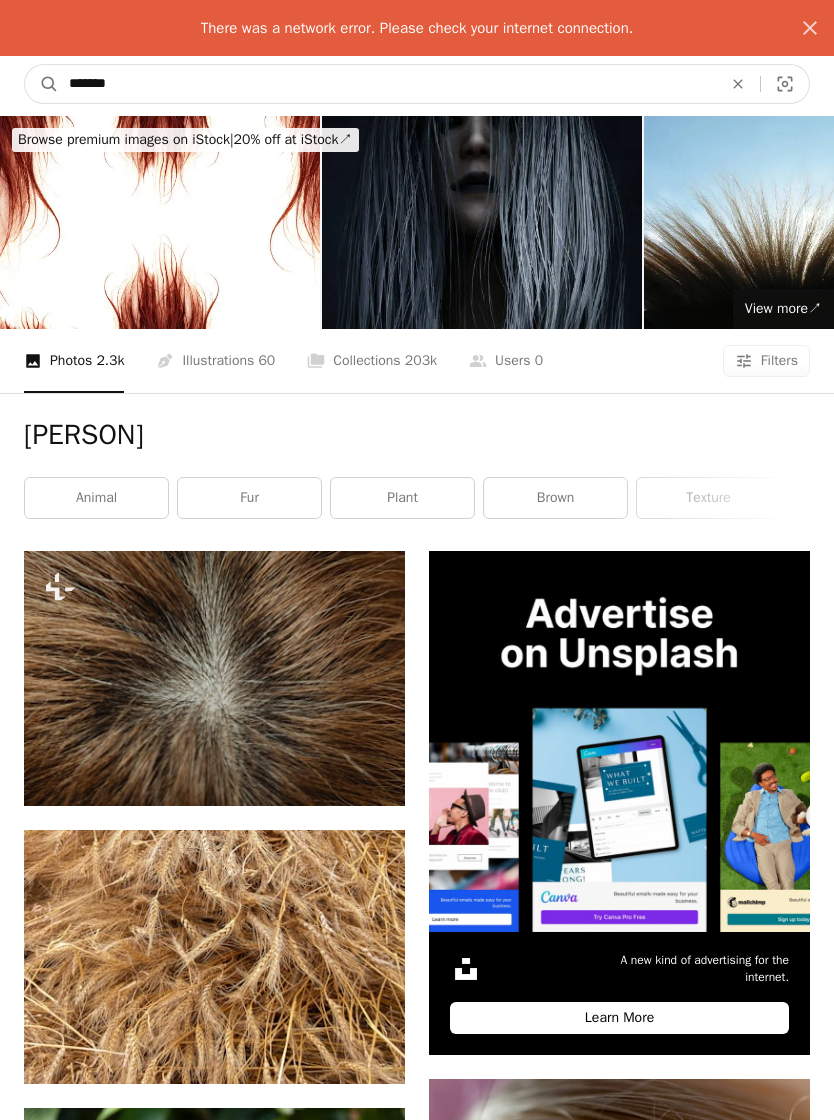 type on "********" 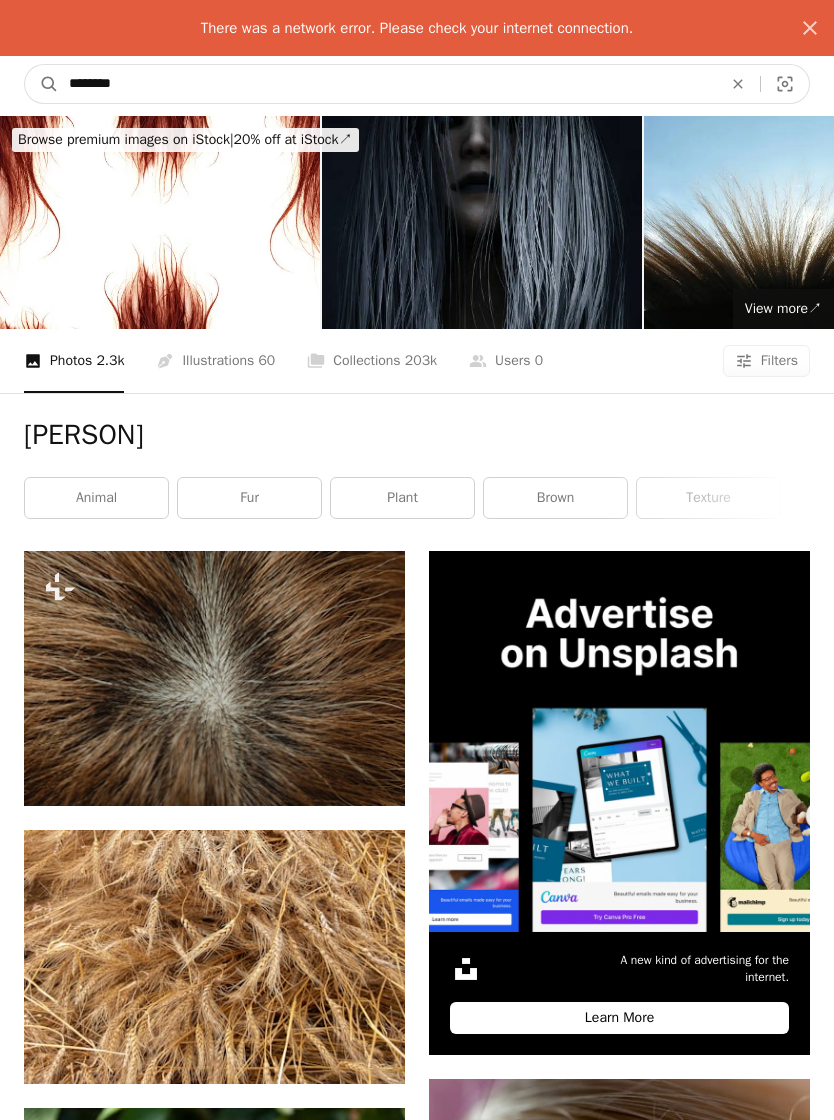 click on "A magnifying glass" at bounding box center [42, 84] 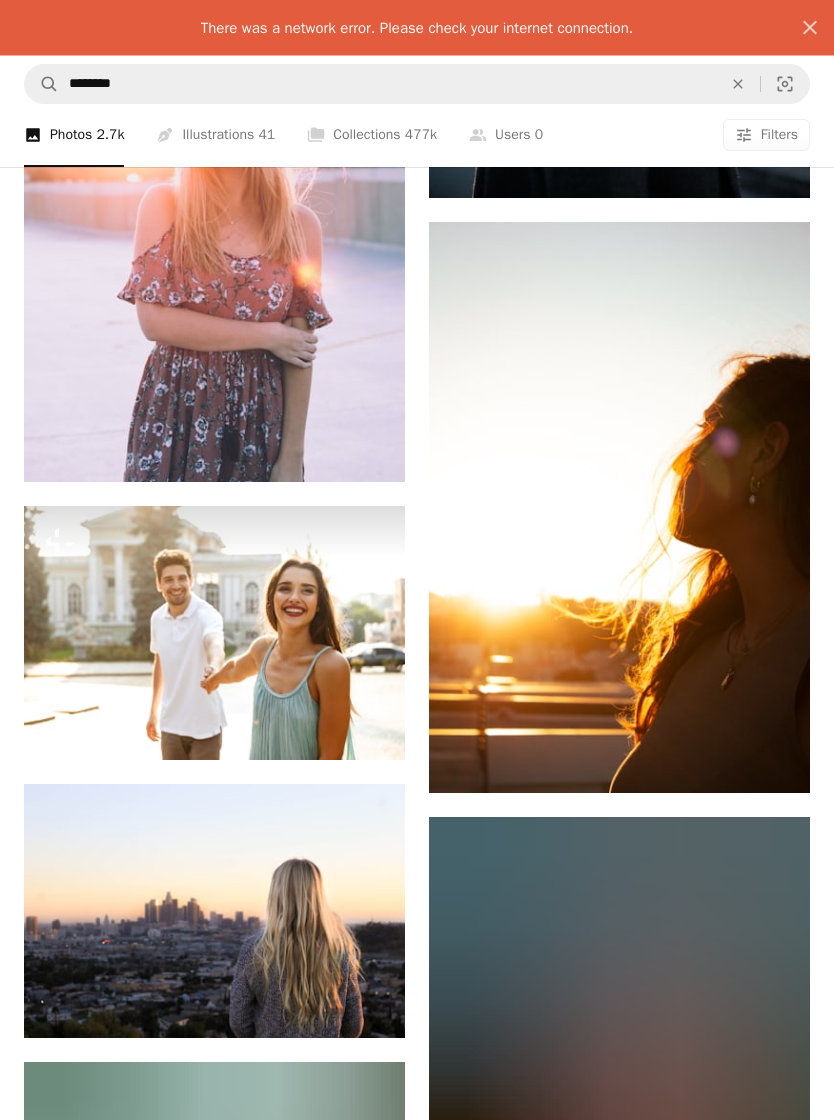 scroll, scrollTop: 2055, scrollLeft: 0, axis: vertical 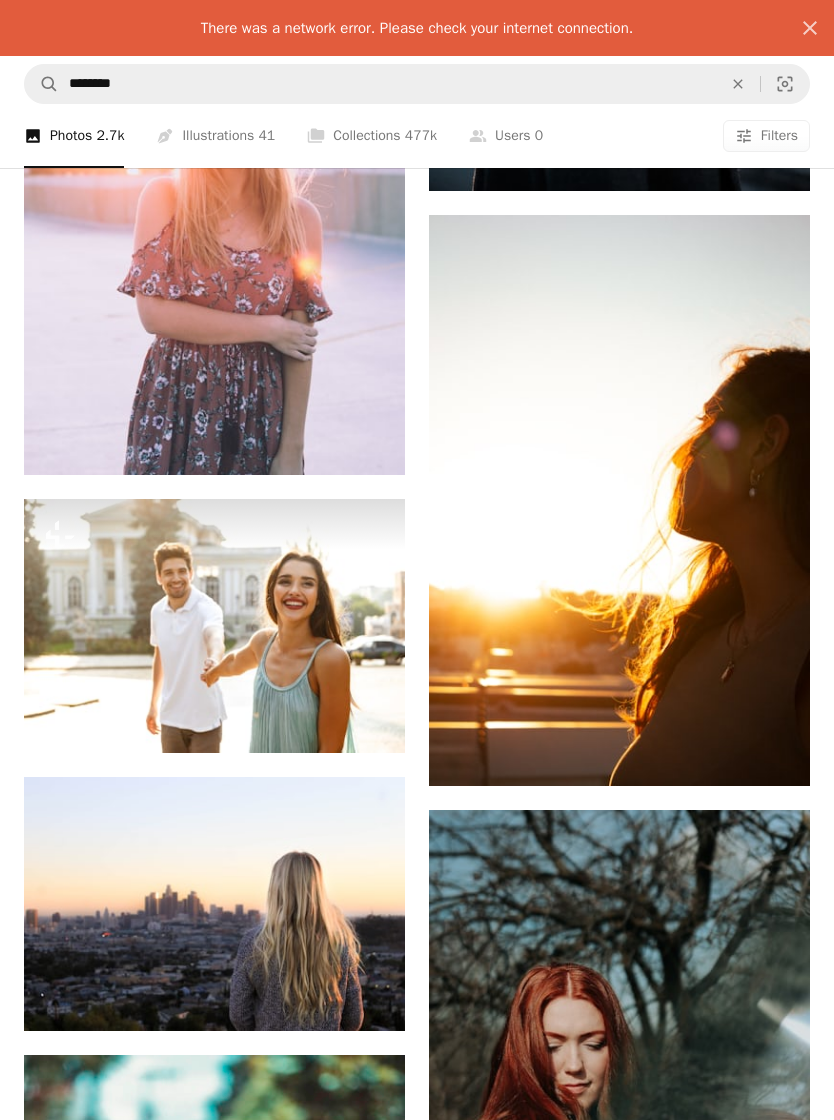 click on "Arrow pointing down" 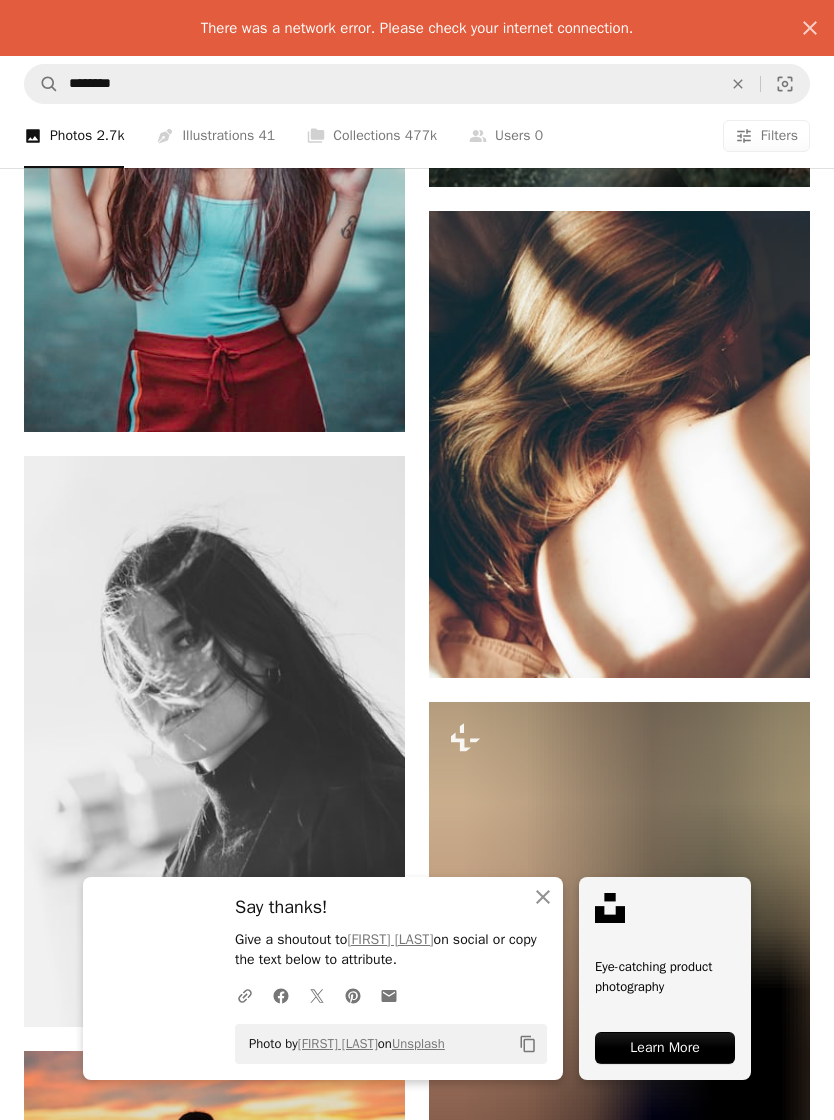 scroll, scrollTop: 3245, scrollLeft: 0, axis: vertical 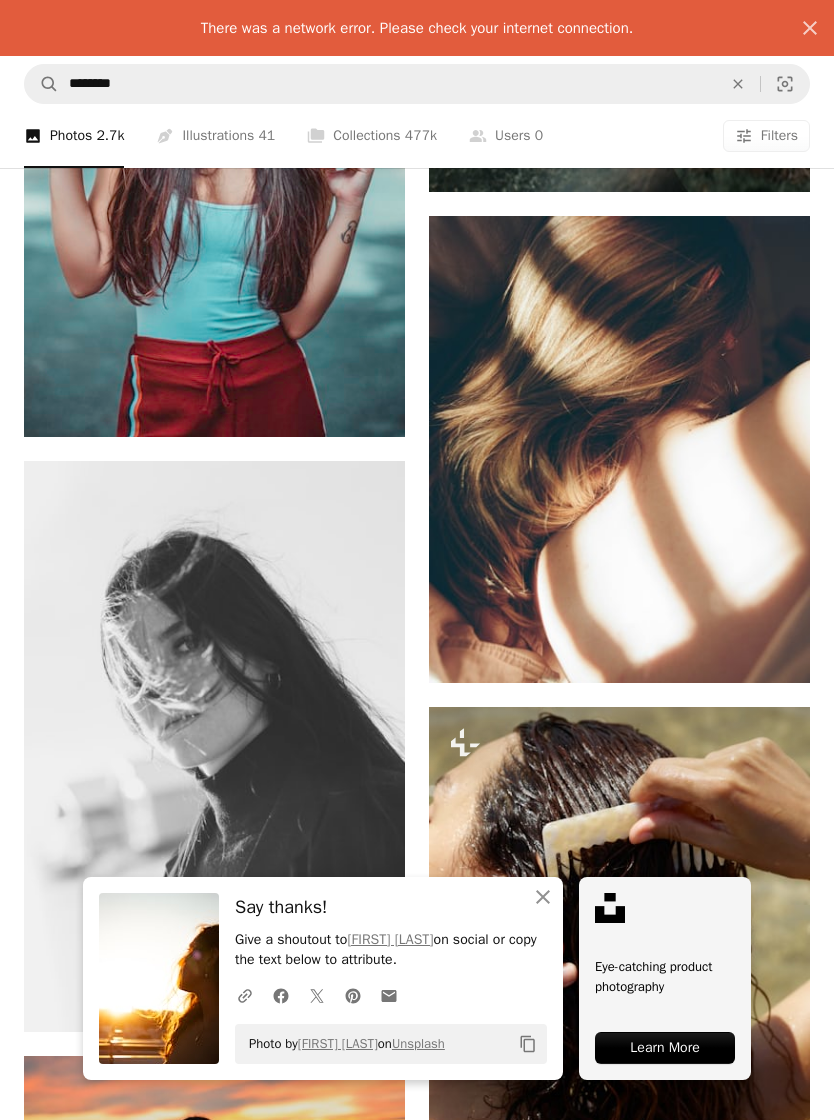 click on "Arrow pointing down" at bounding box center [770, 647] 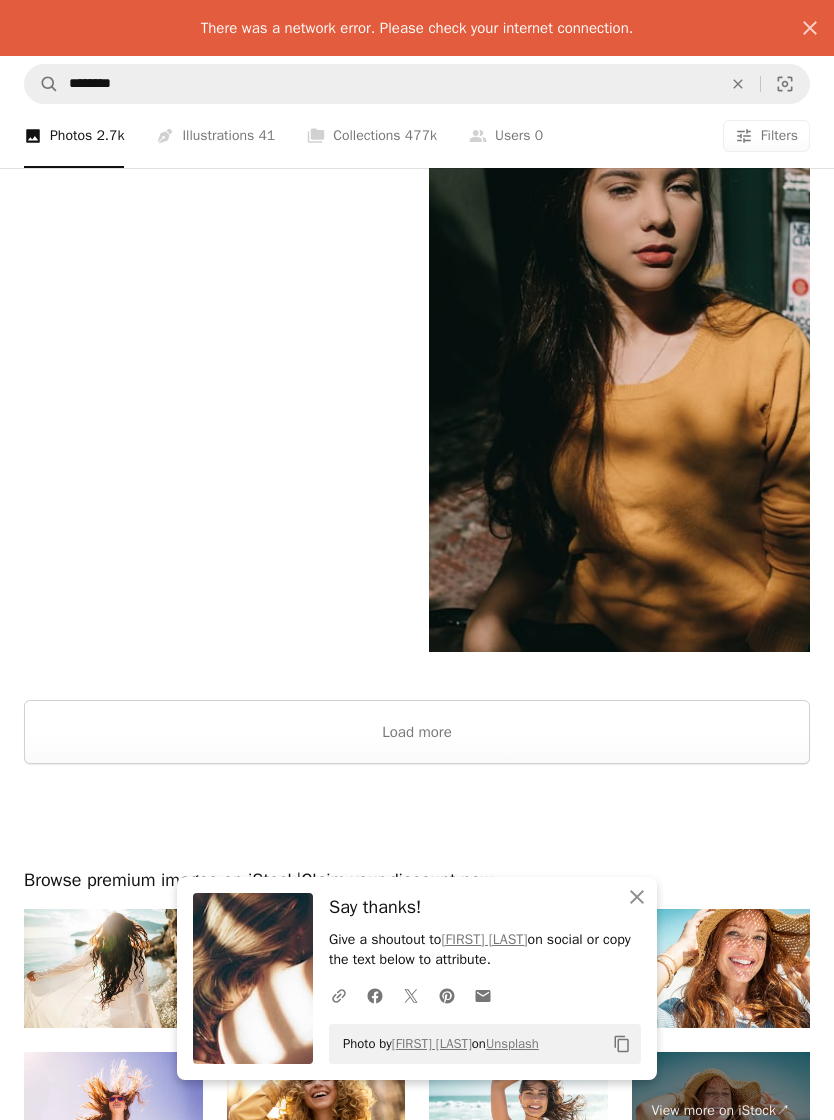 click on "Load more" at bounding box center (417, 732) 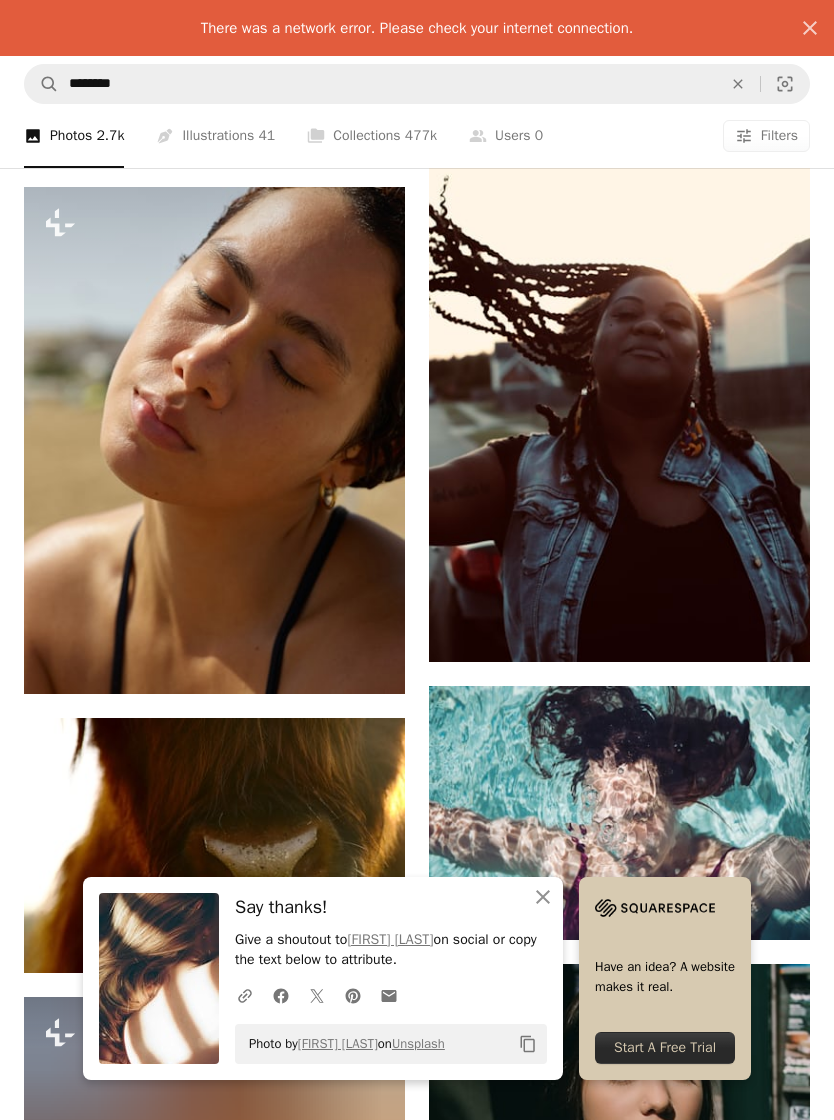 scroll, scrollTop: 4457, scrollLeft: 0, axis: vertical 